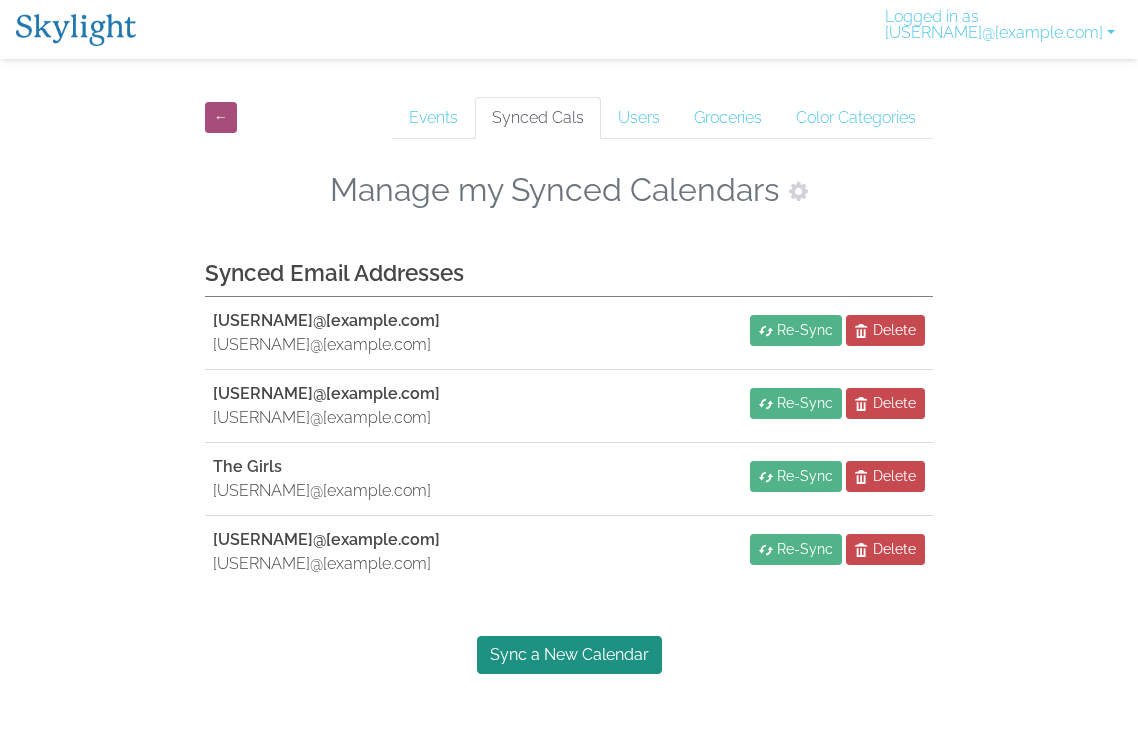 scroll, scrollTop: 0, scrollLeft: 0, axis: both 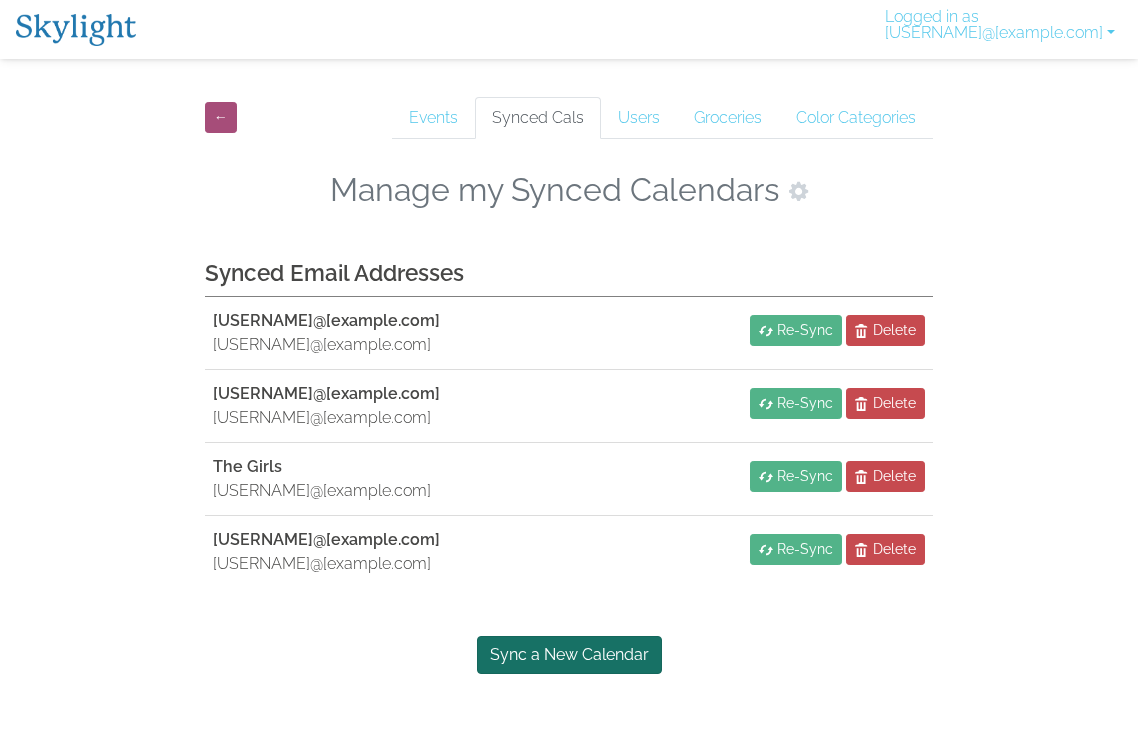 click on "Sync a New Calendar" at bounding box center [569, 655] 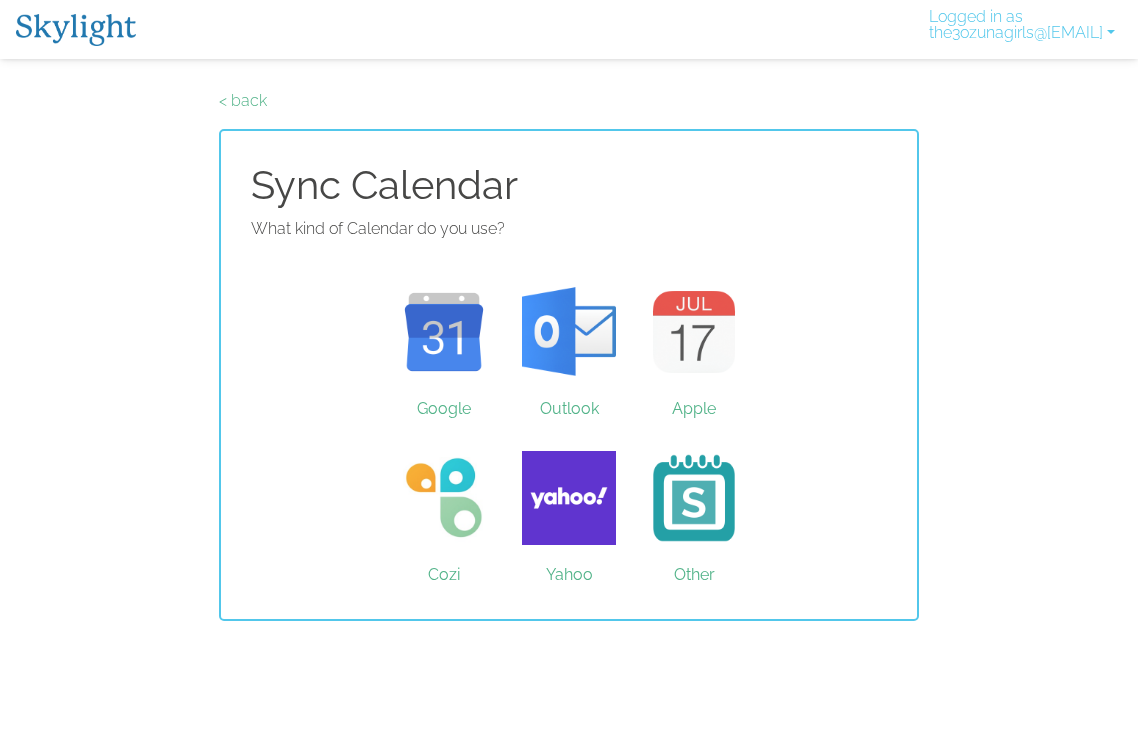 scroll, scrollTop: 0, scrollLeft: 0, axis: both 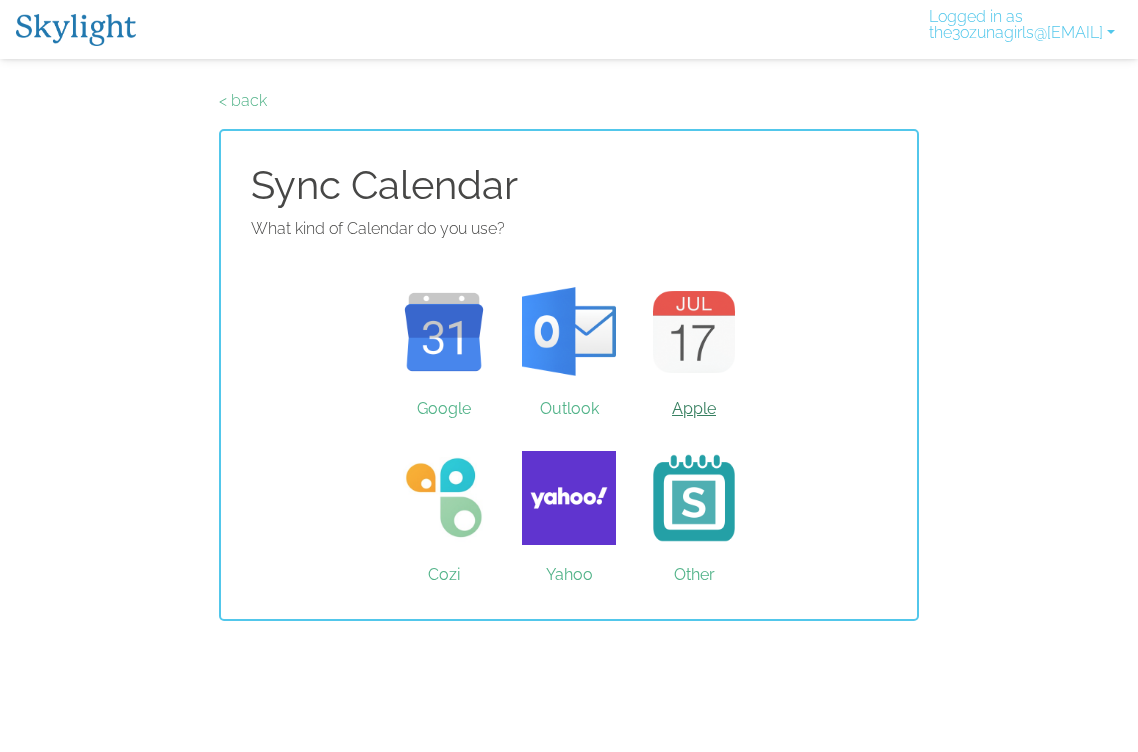 click on "Apple" at bounding box center (694, 332) 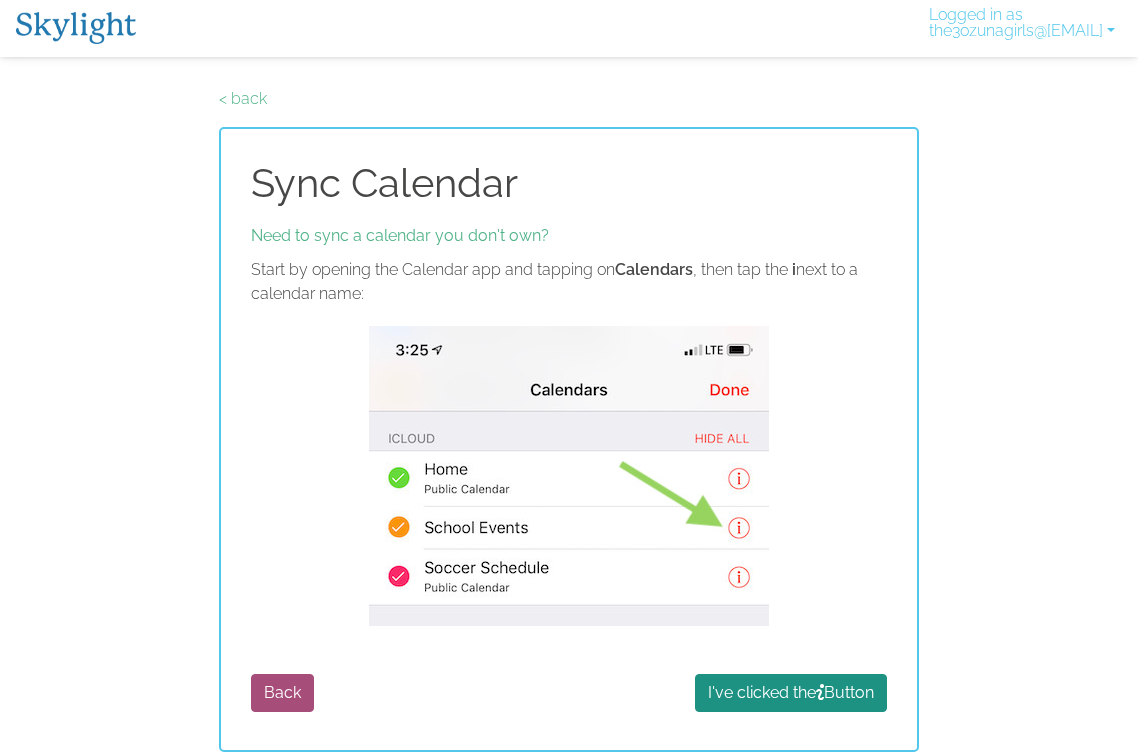 scroll, scrollTop: 2, scrollLeft: 0, axis: vertical 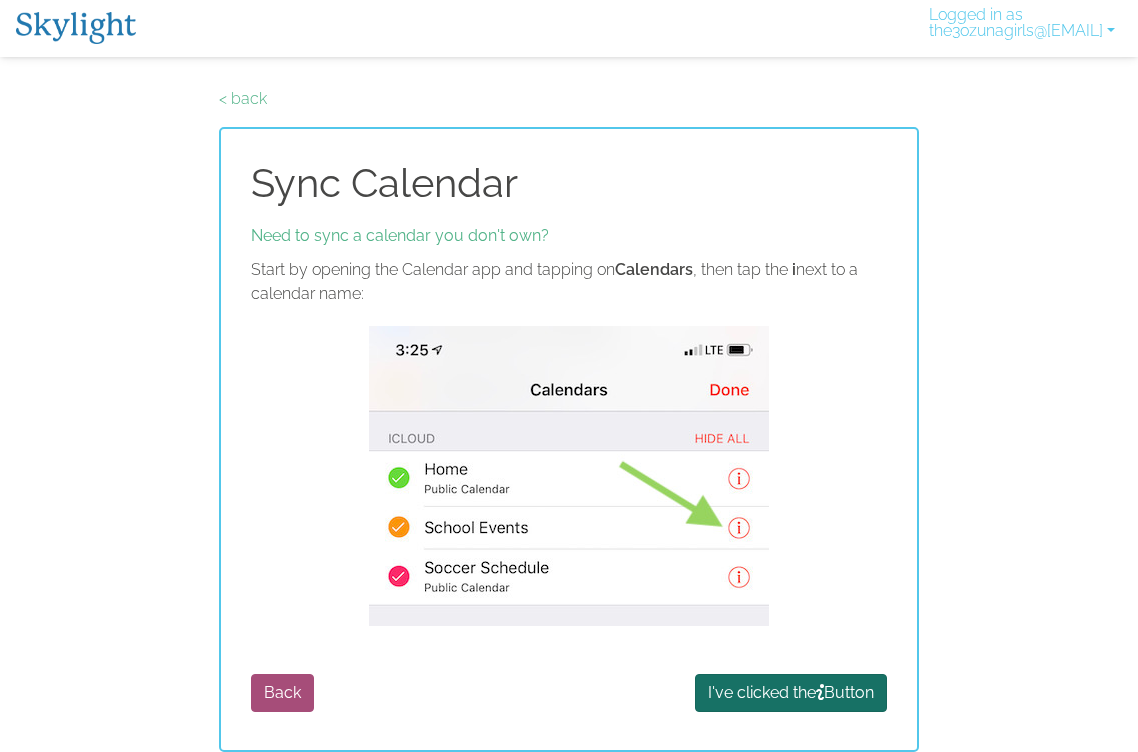 click on "I've clicked the   Button" at bounding box center [791, 693] 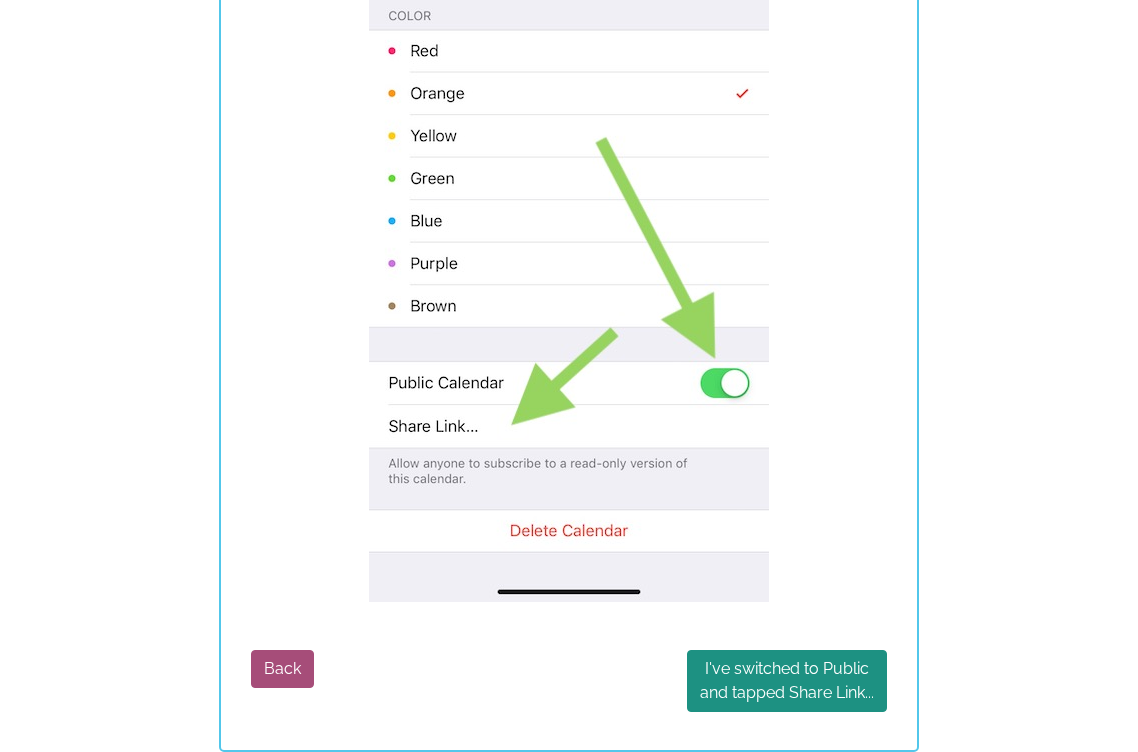 scroll, scrollTop: 525, scrollLeft: 0, axis: vertical 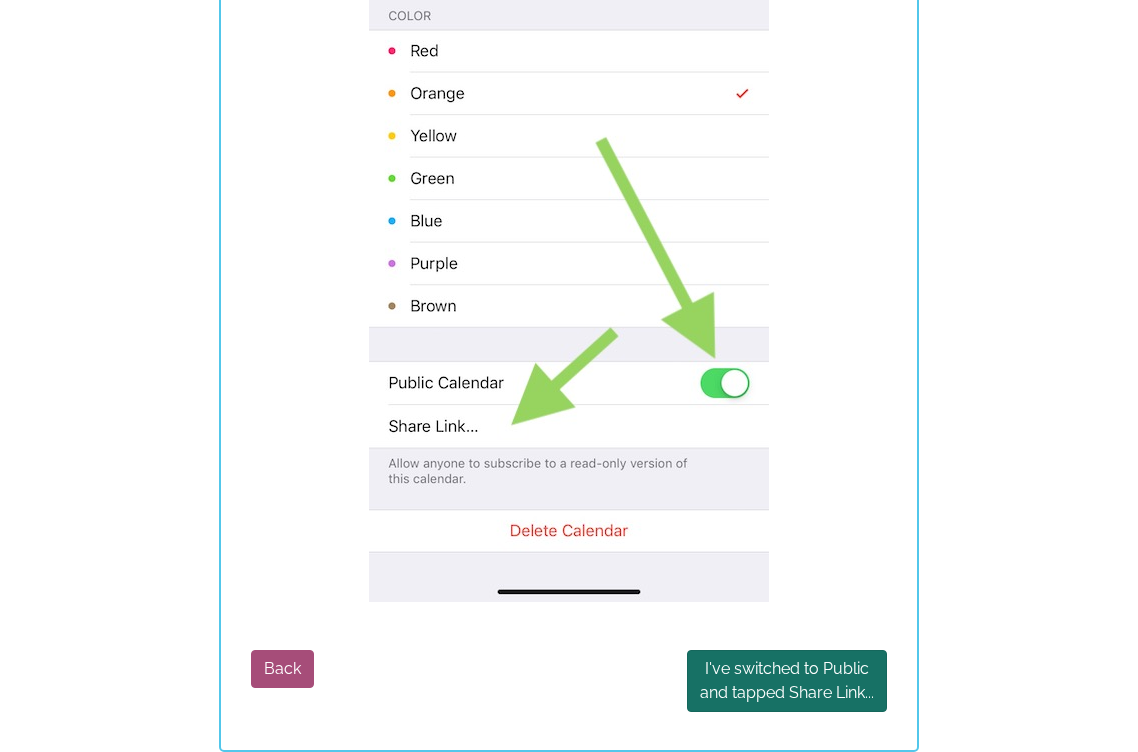click on "I've switched to Public and tapped Share Link..." at bounding box center (787, 681) 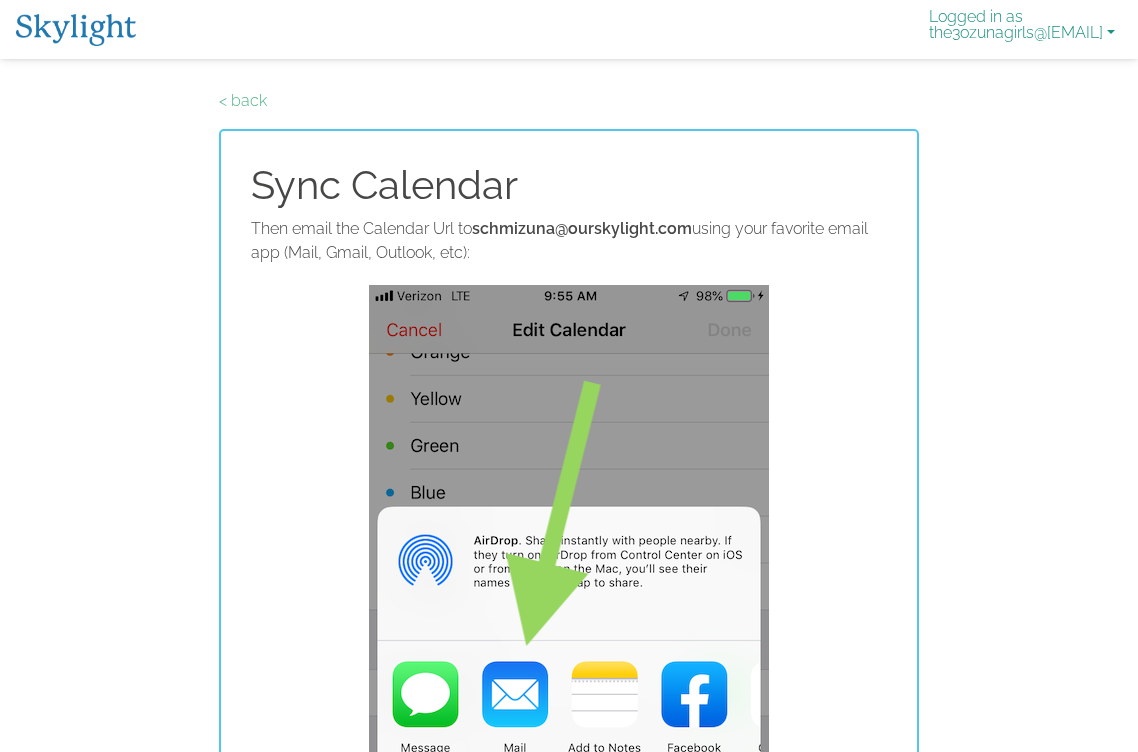 scroll, scrollTop: 0, scrollLeft: 0, axis: both 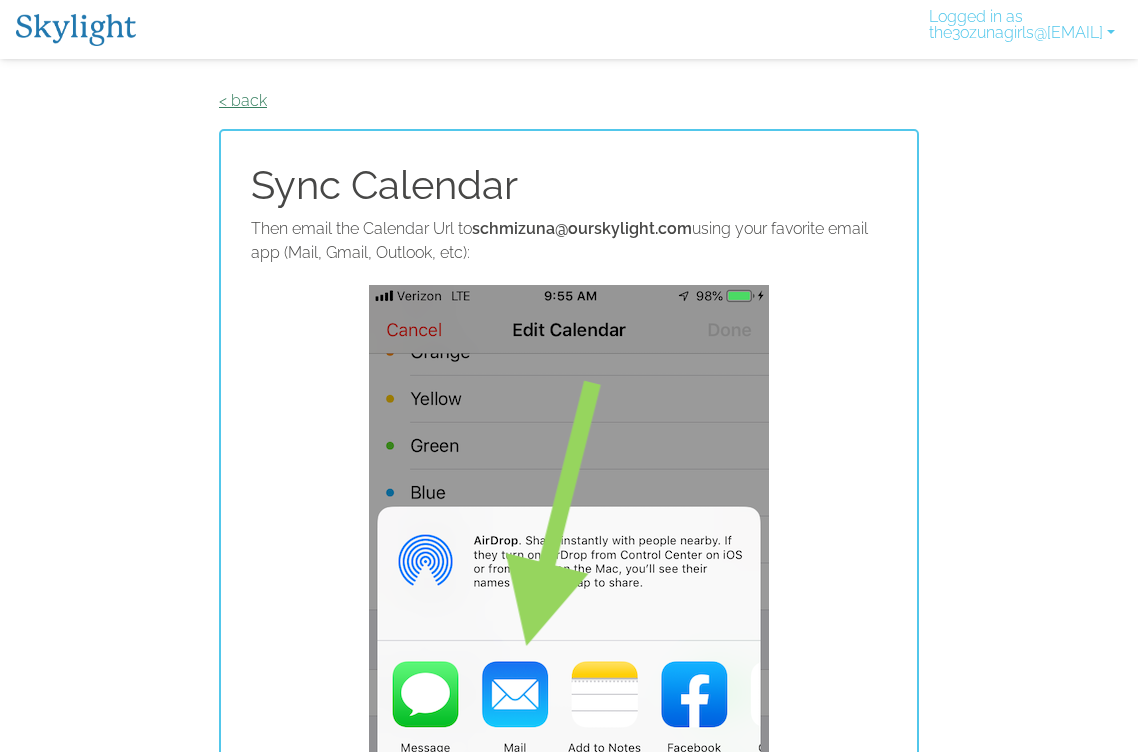 click on "< back" at bounding box center (243, 100) 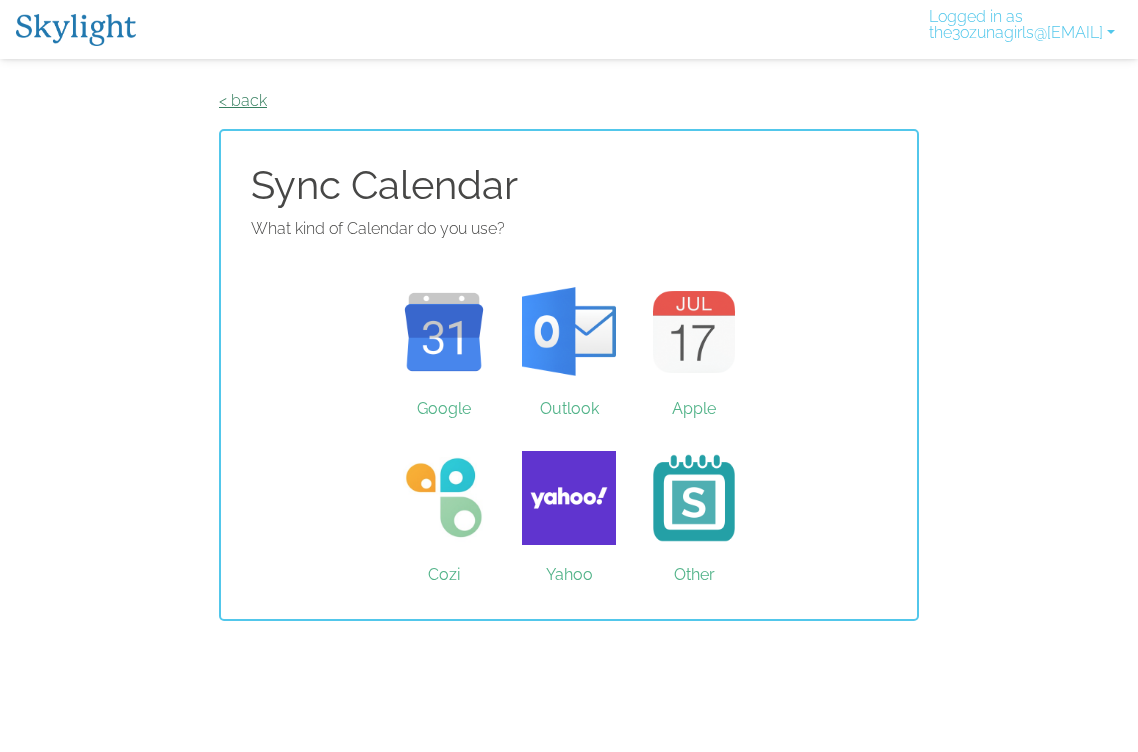 click on "< back" at bounding box center (243, 100) 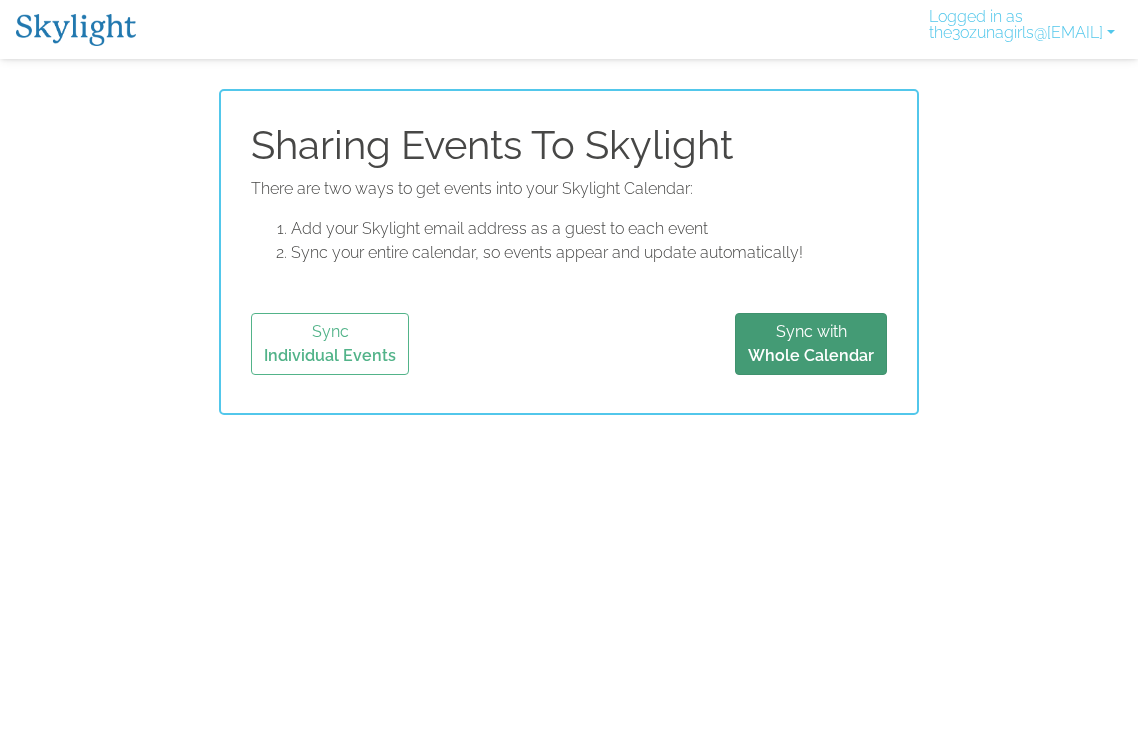 click on "Whole Calendar" at bounding box center (811, 355) 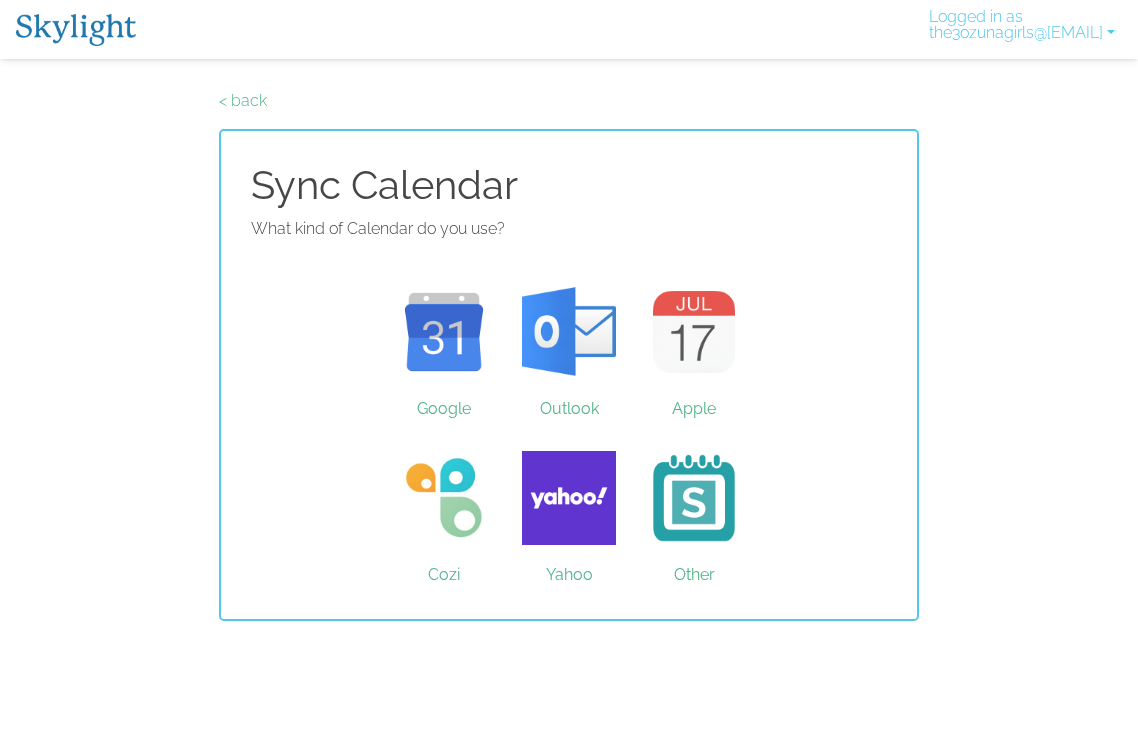 scroll, scrollTop: 0, scrollLeft: 0, axis: both 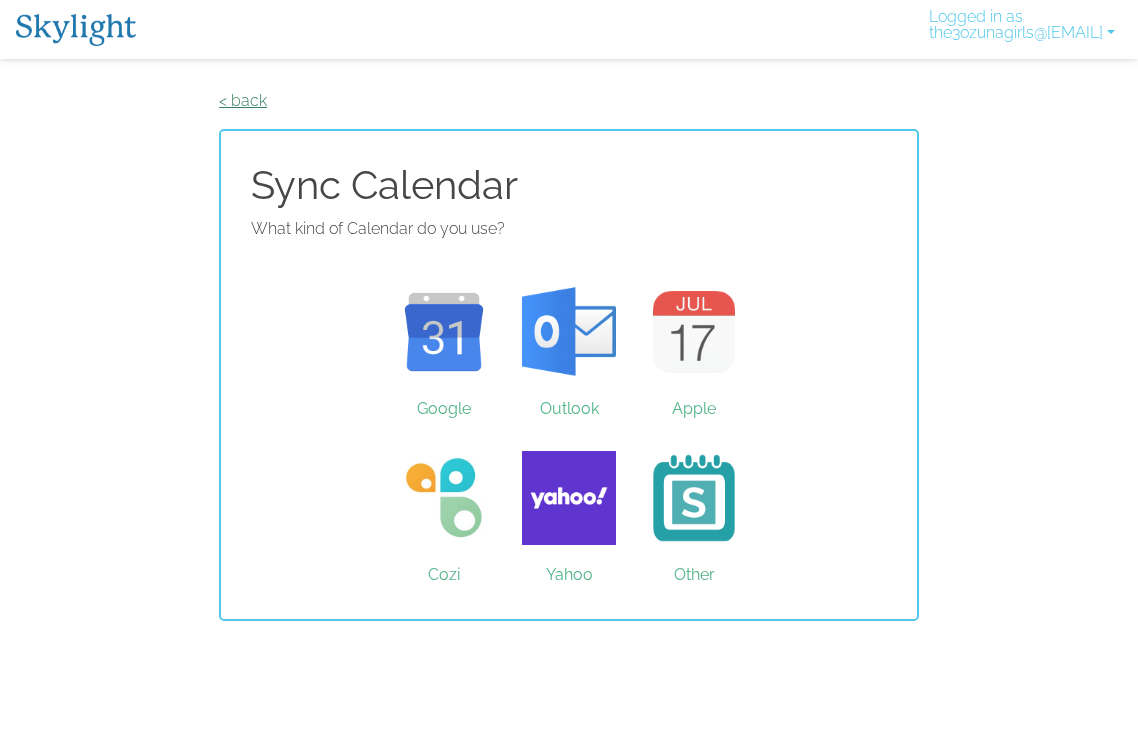 click on "< back" at bounding box center (243, 100) 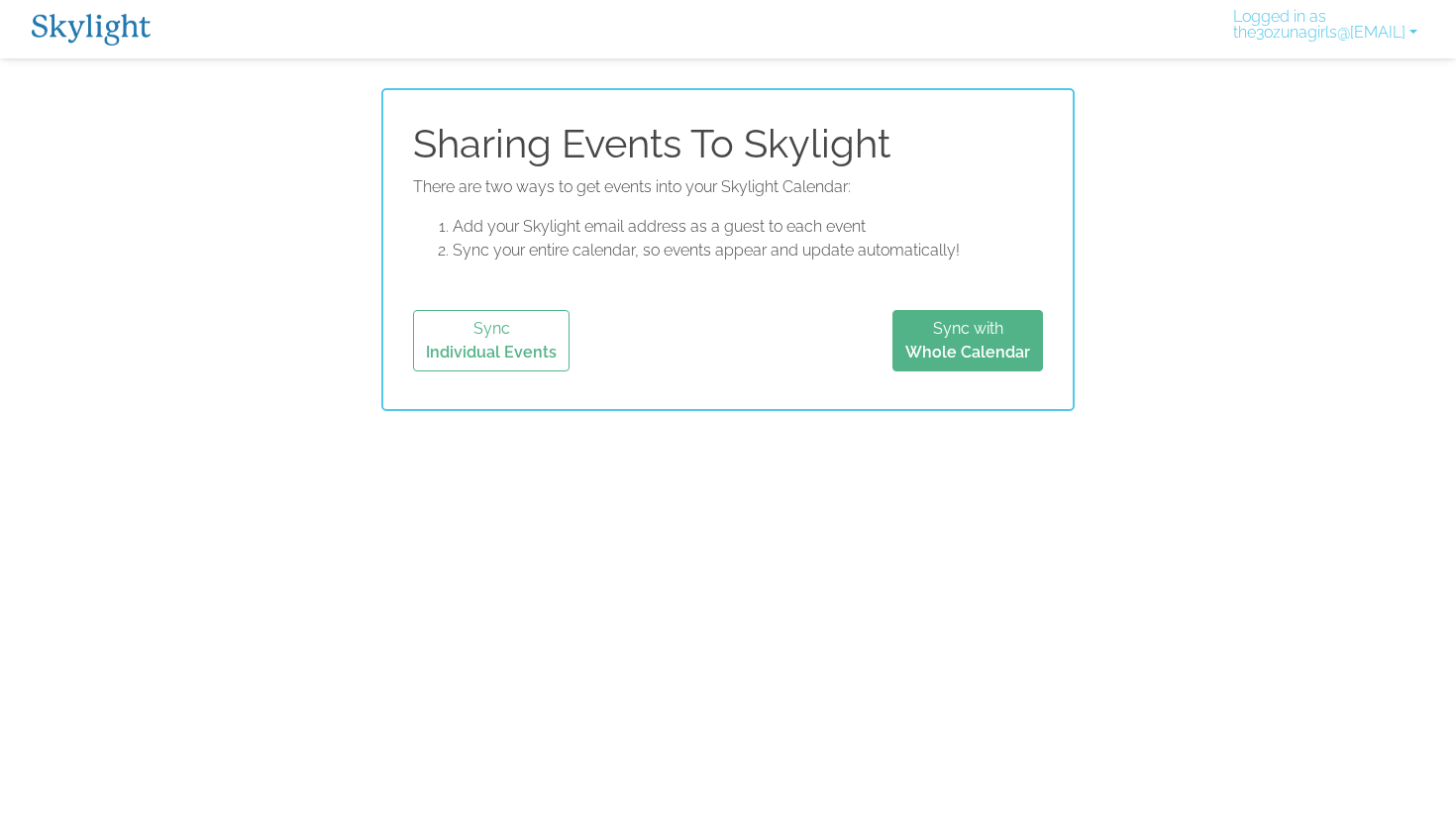 scroll, scrollTop: 0, scrollLeft: 0, axis: both 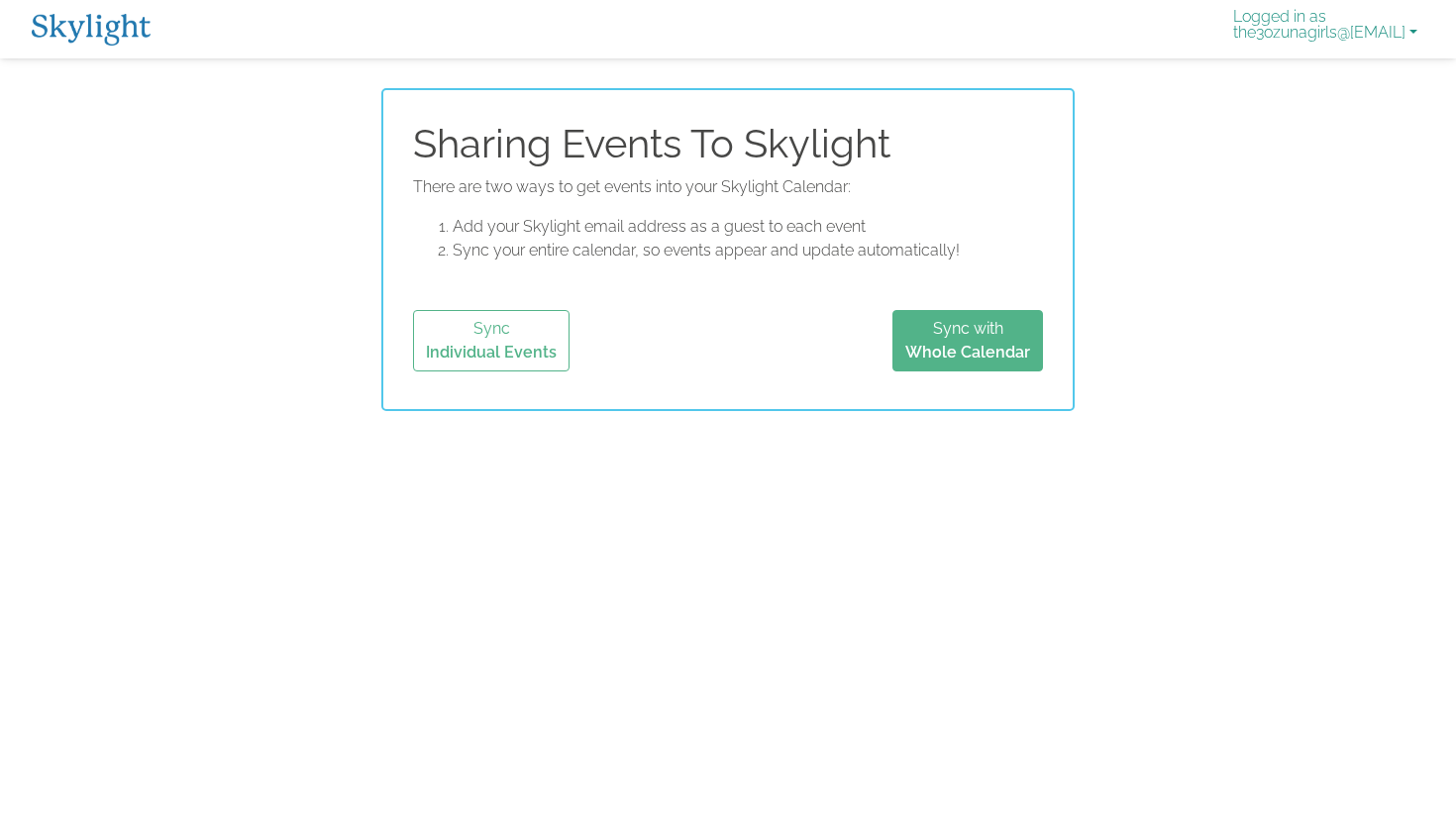 click on "Logged in as the3ozunagirls@gmail.com" at bounding box center [1325, 29] 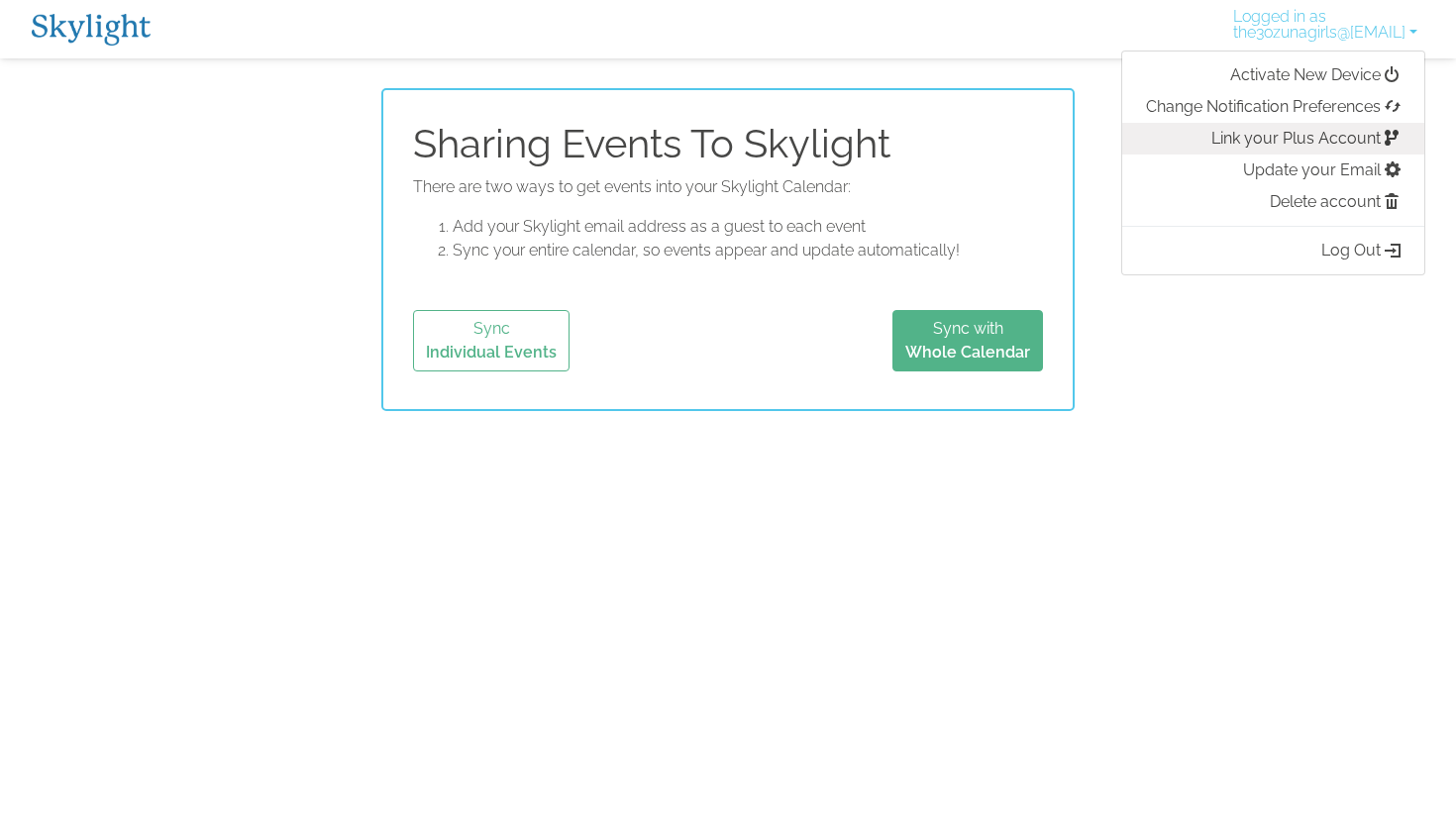click on "Link your Plus Account" at bounding box center (1273, 139) 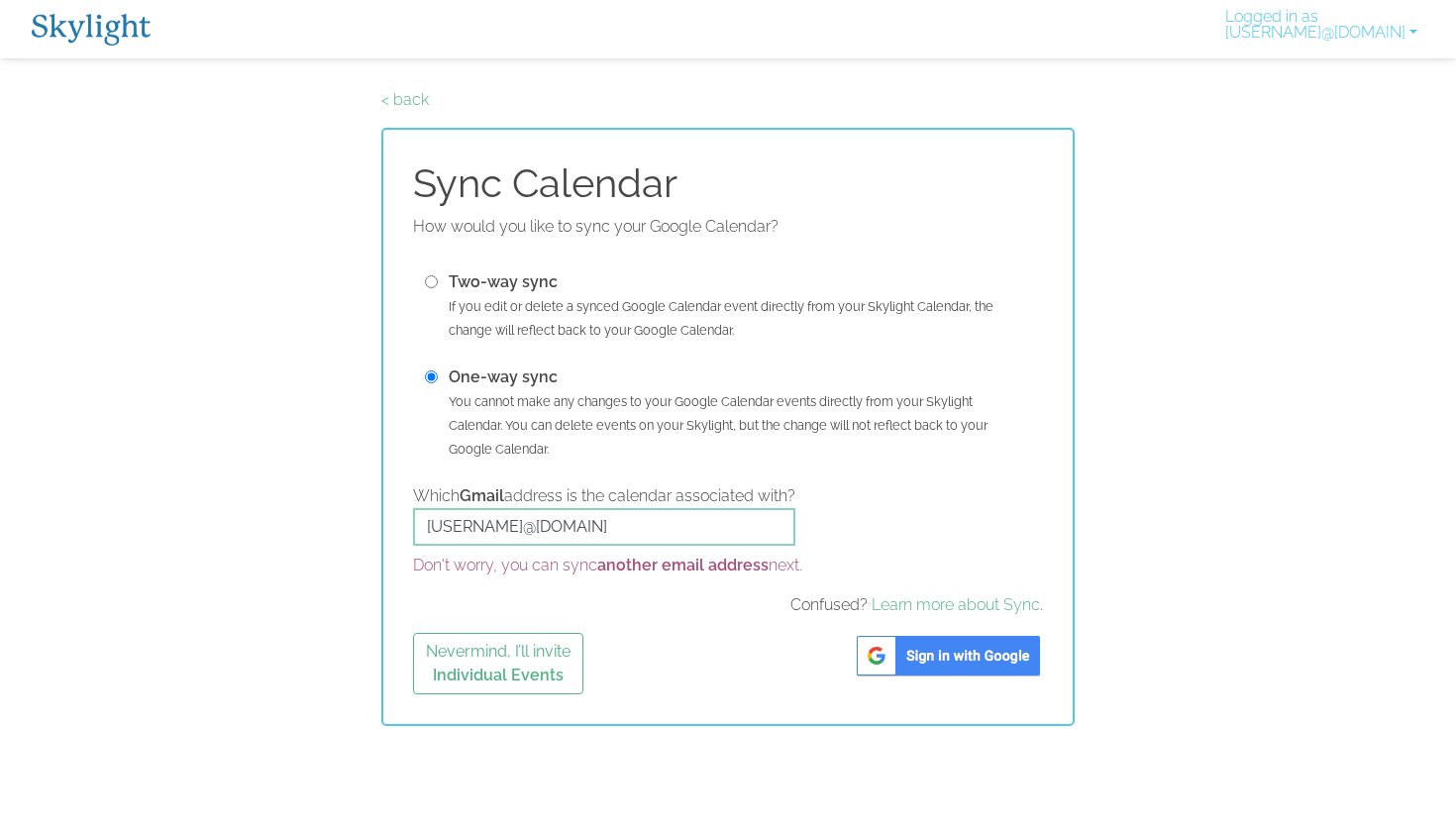 scroll, scrollTop: 0, scrollLeft: 0, axis: both 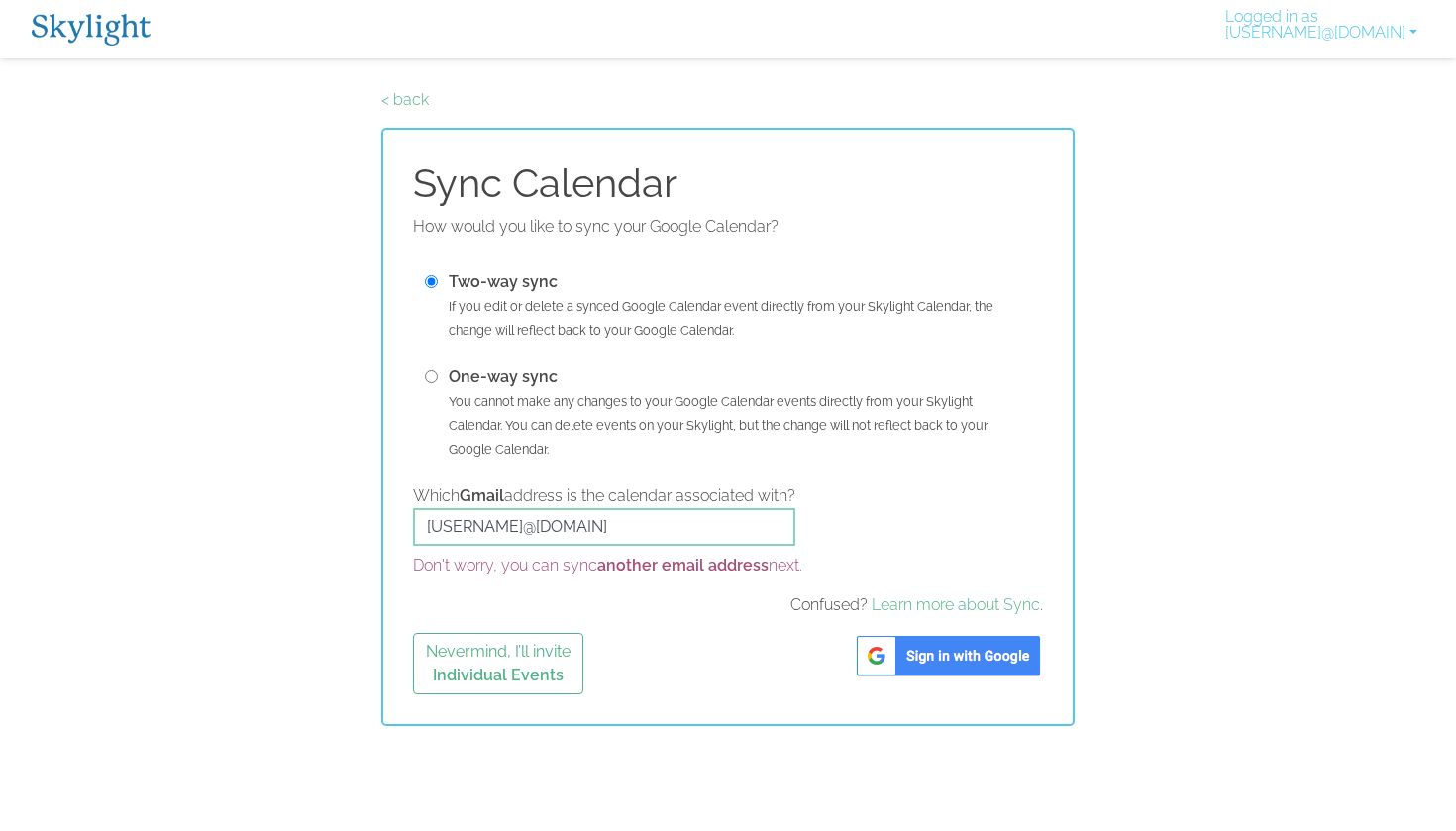 click at bounding box center (948, 656) 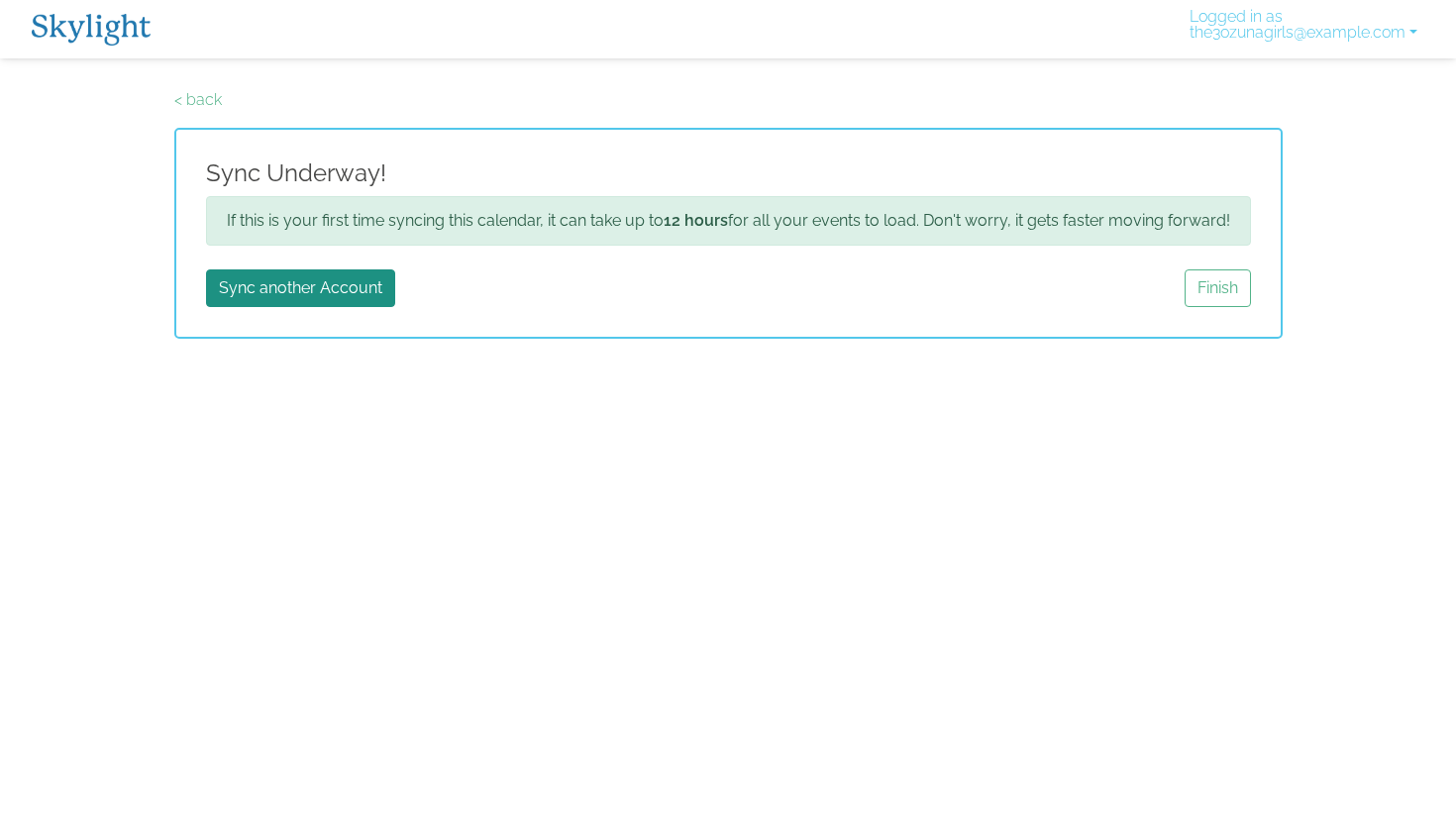 scroll, scrollTop: 0, scrollLeft: 0, axis: both 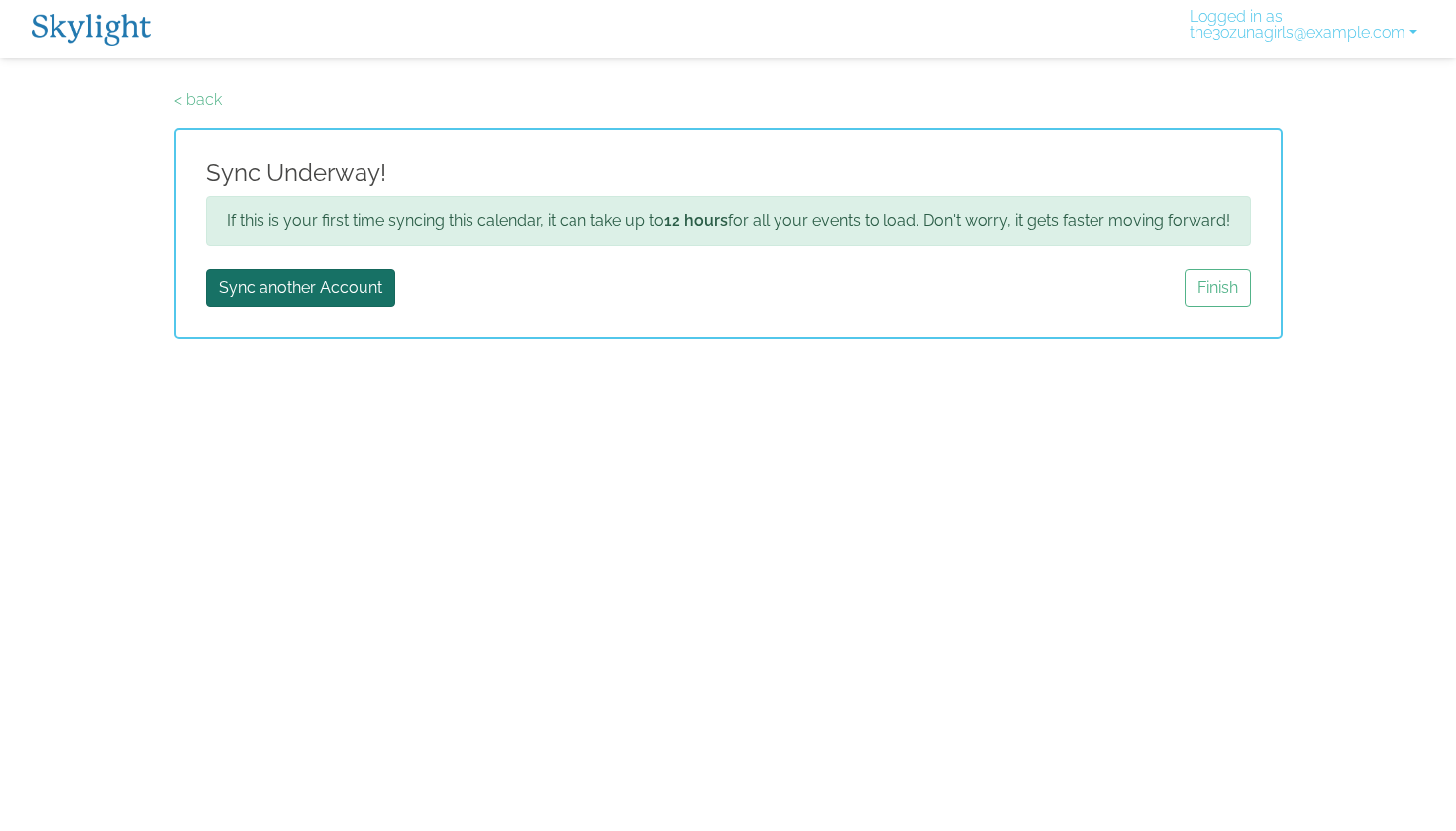 click on "Sync another Account" at bounding box center [300, 288] 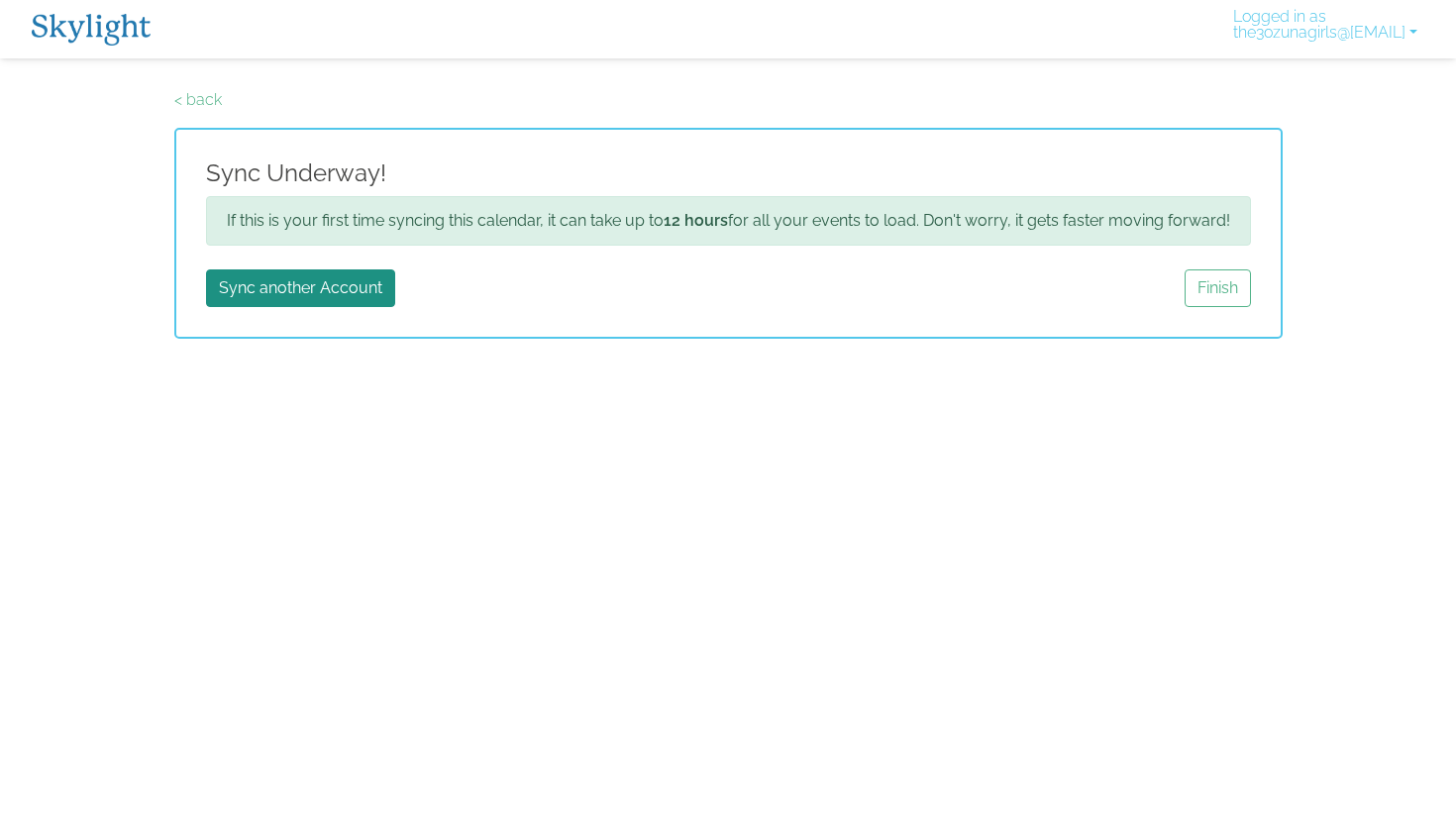 scroll, scrollTop: 0, scrollLeft: 0, axis: both 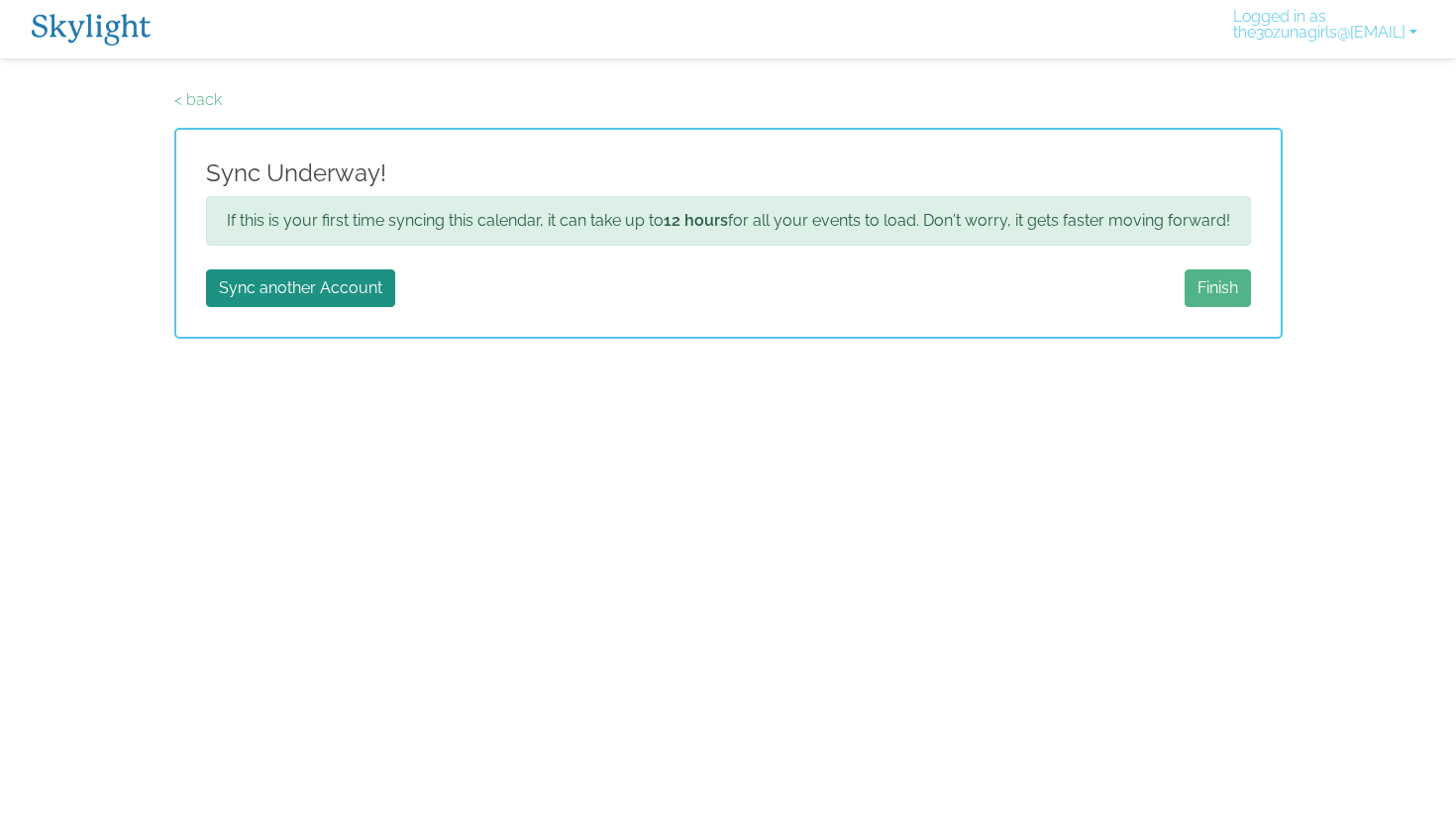 click on "Finish" at bounding box center [1217, 288] 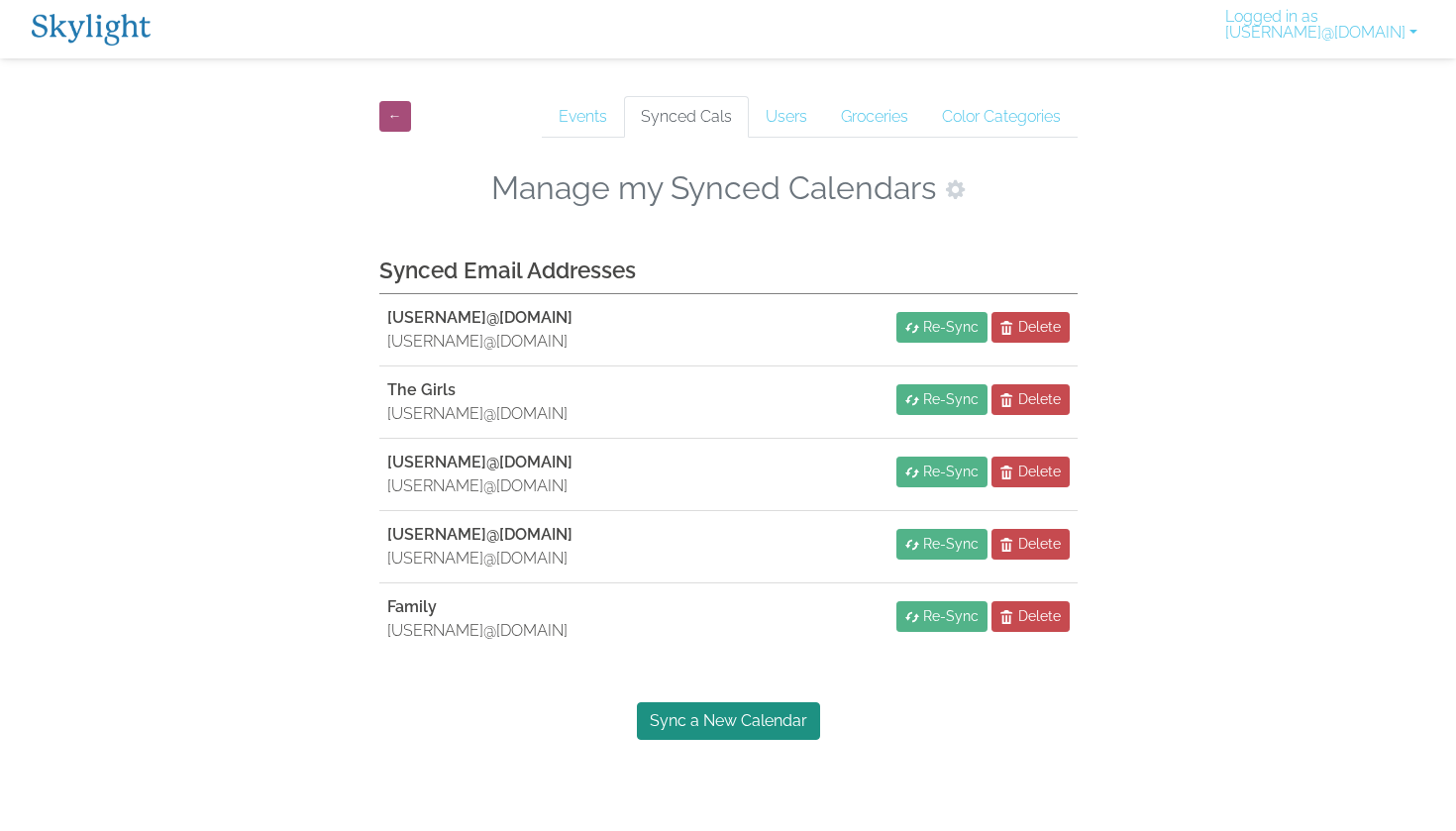 scroll, scrollTop: 0, scrollLeft: 0, axis: both 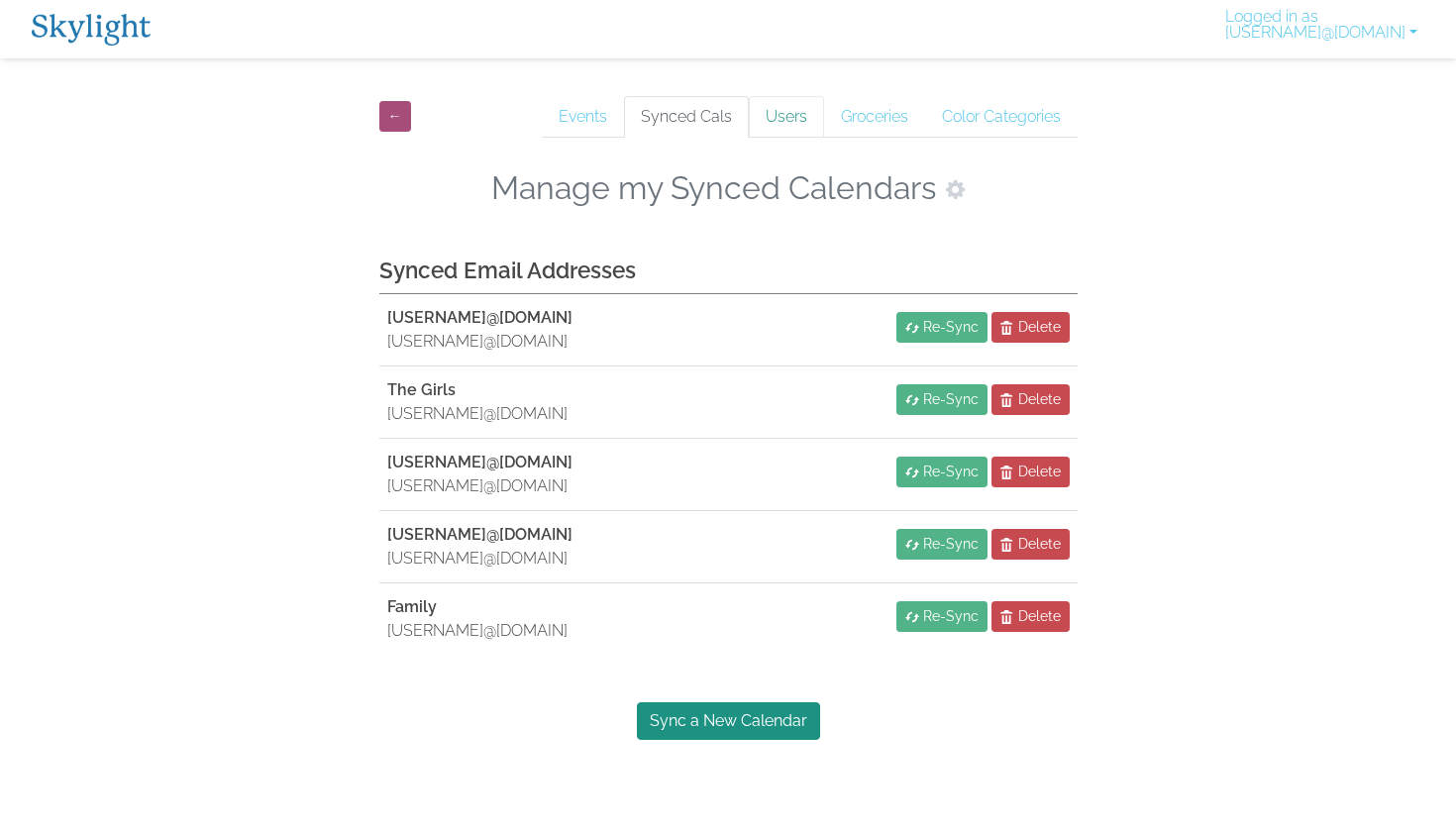 click on "Users" at bounding box center [786, 117] 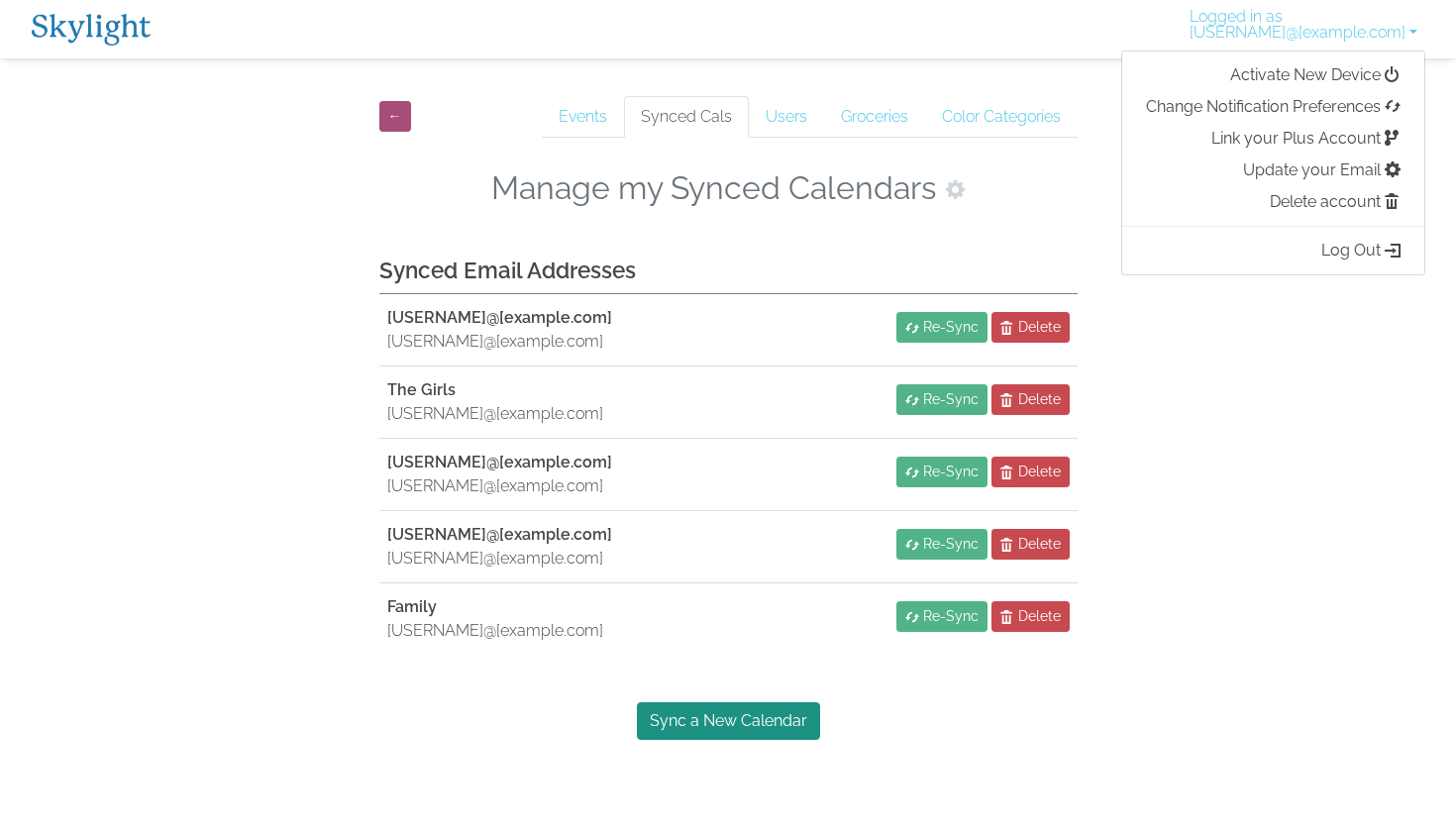 scroll, scrollTop: 0, scrollLeft: 0, axis: both 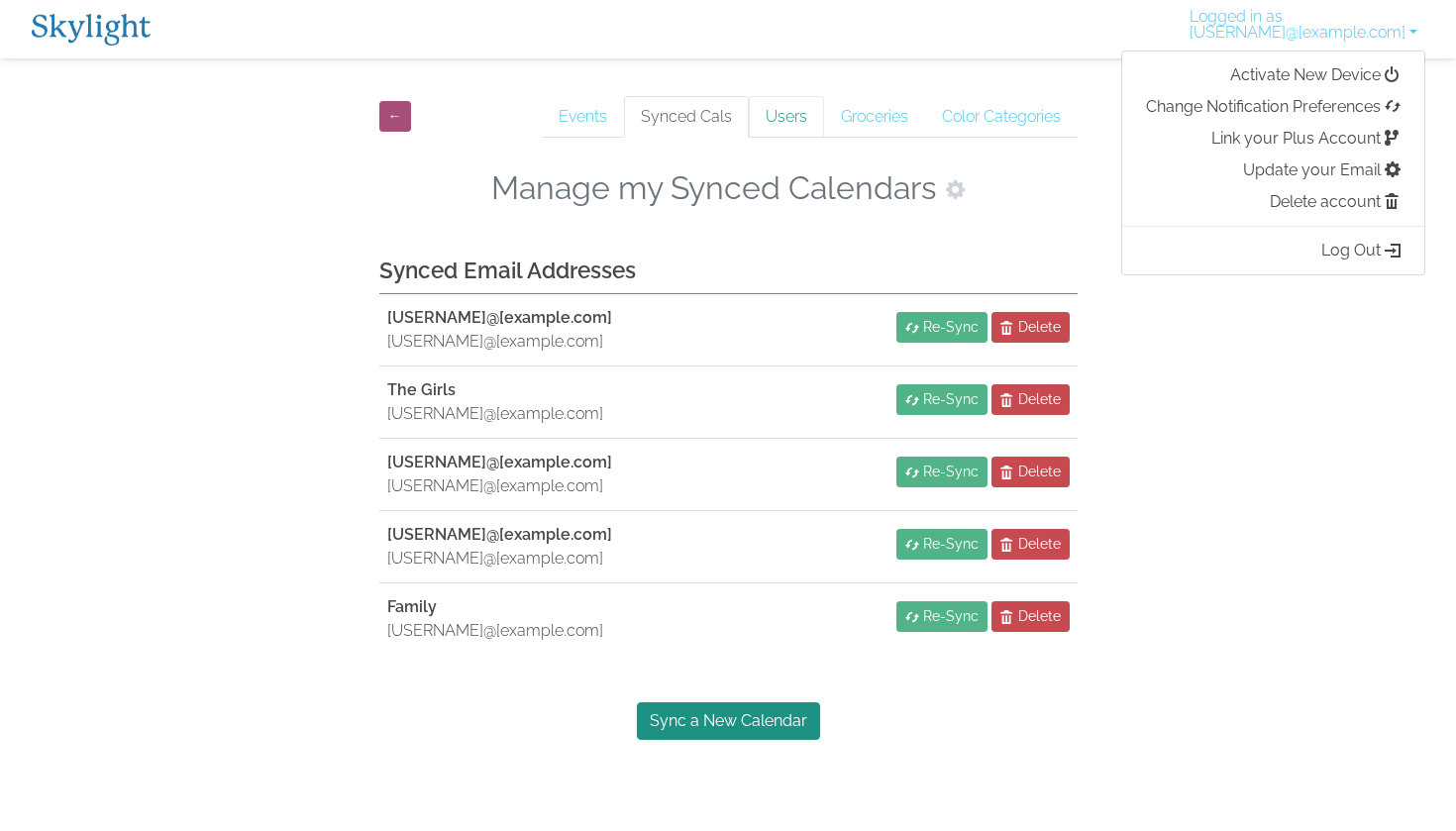 click on "Users" at bounding box center (786, 117) 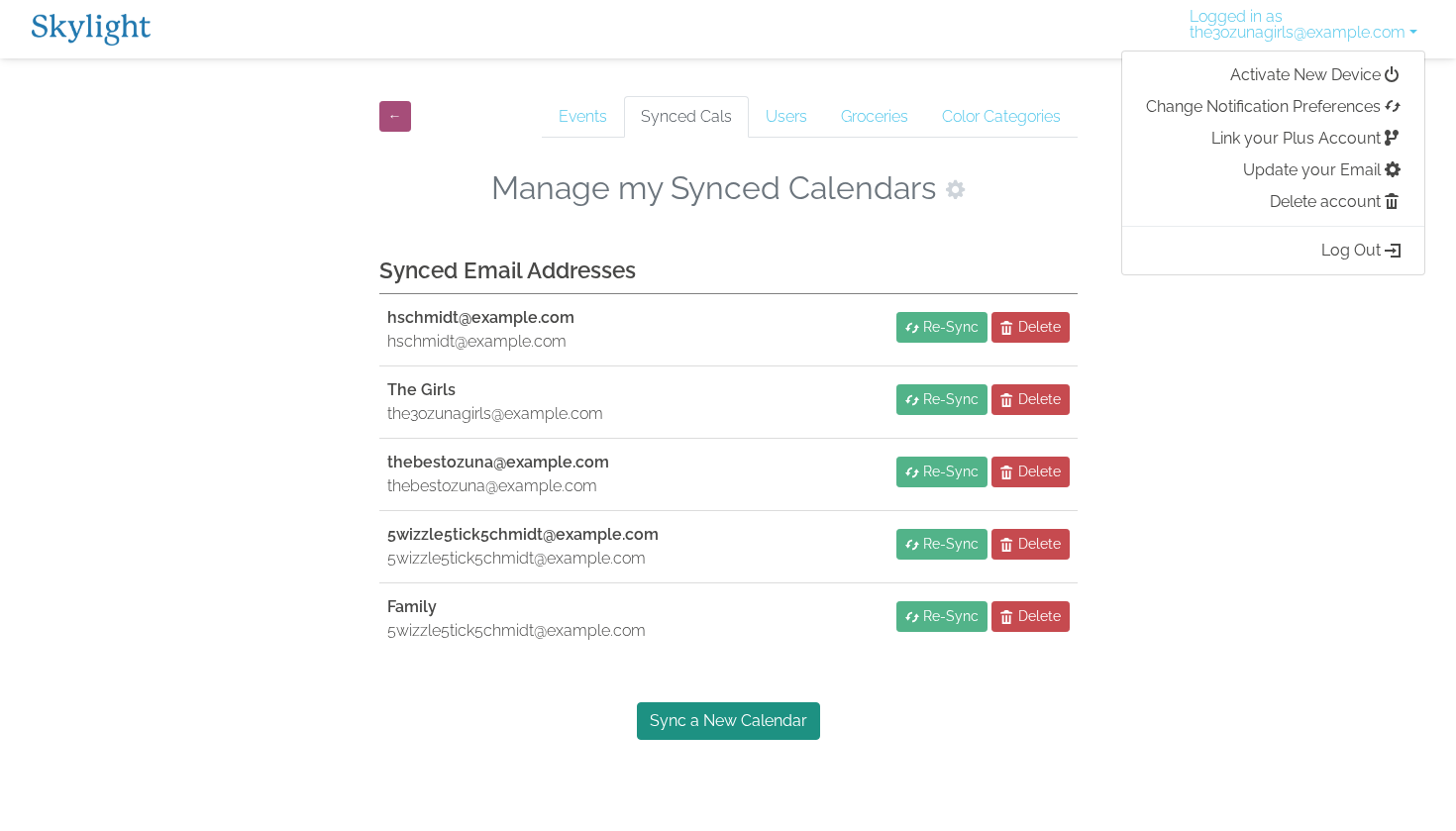 scroll, scrollTop: 0, scrollLeft: 0, axis: both 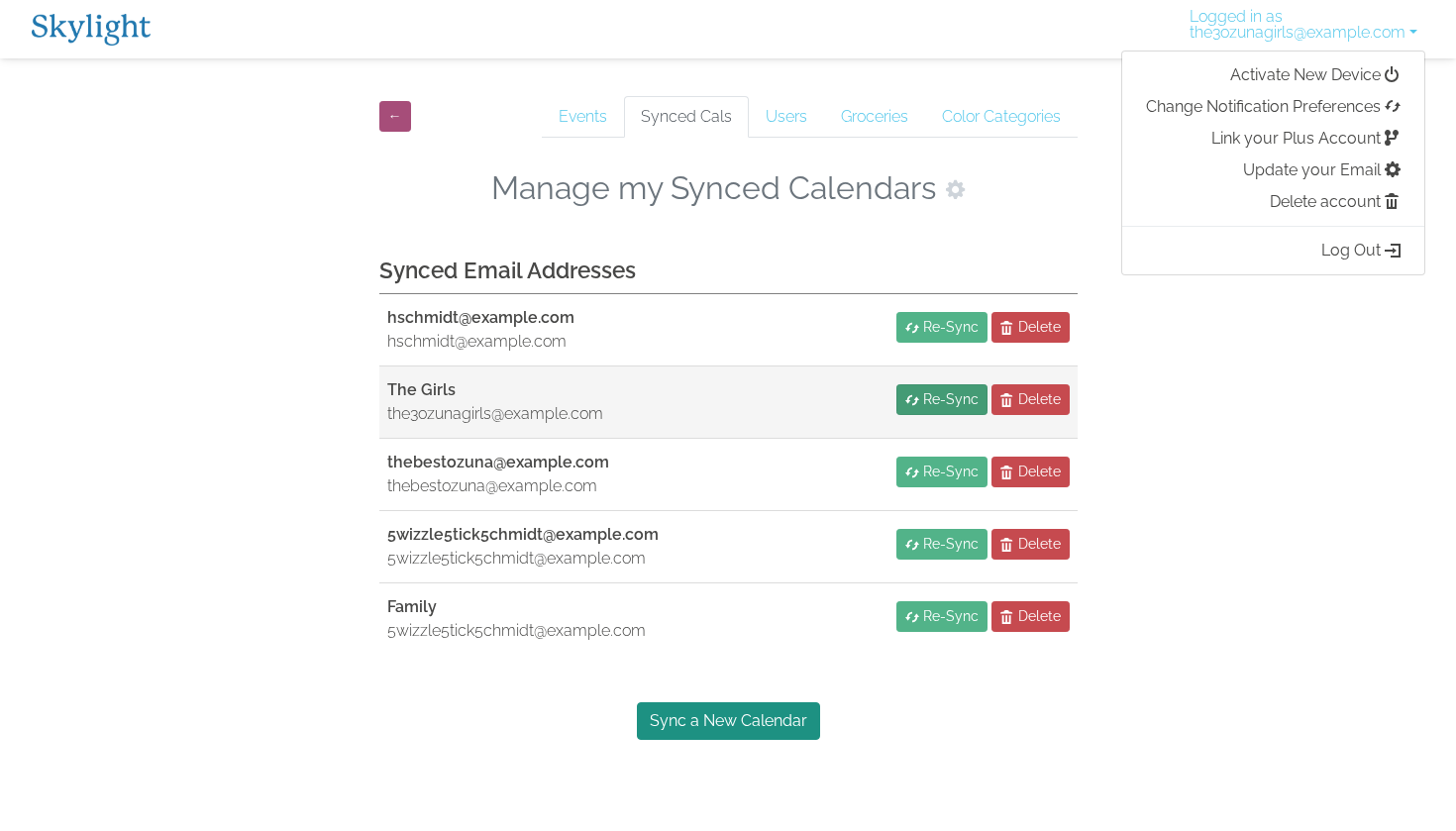 click on "Re-Sync" at bounding box center (951, 399) 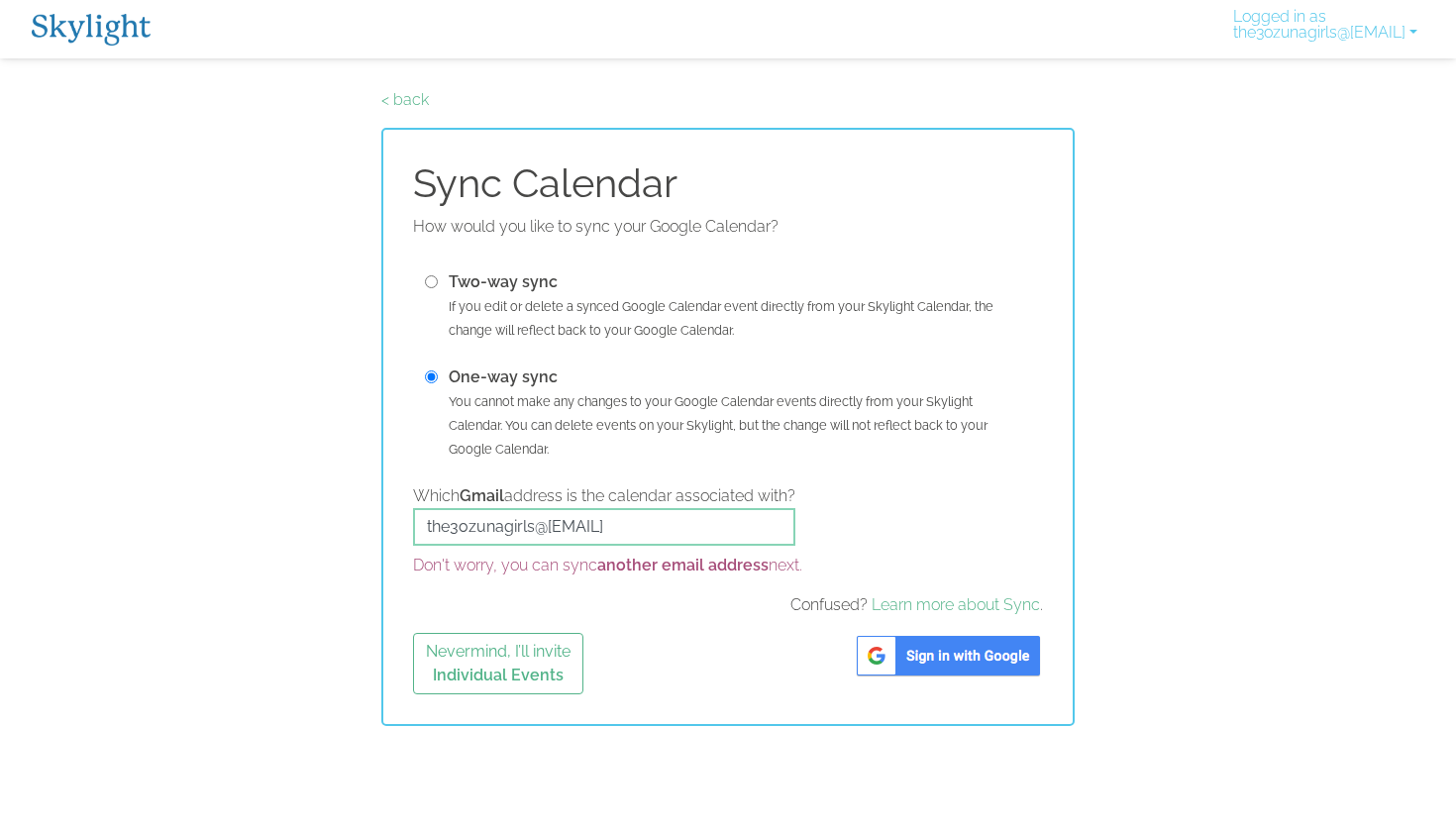 scroll, scrollTop: 0, scrollLeft: 0, axis: both 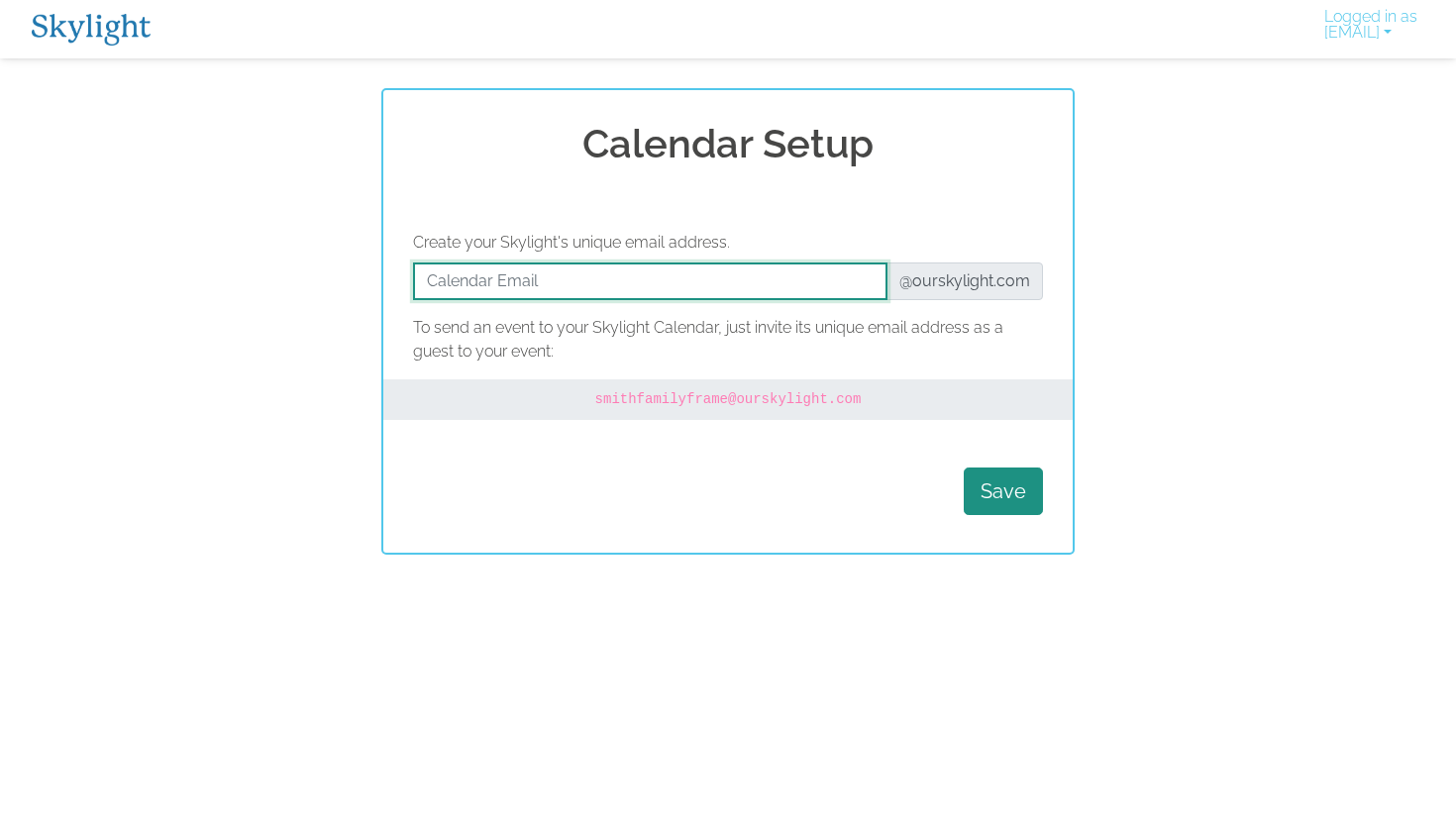 click at bounding box center [650, 281] 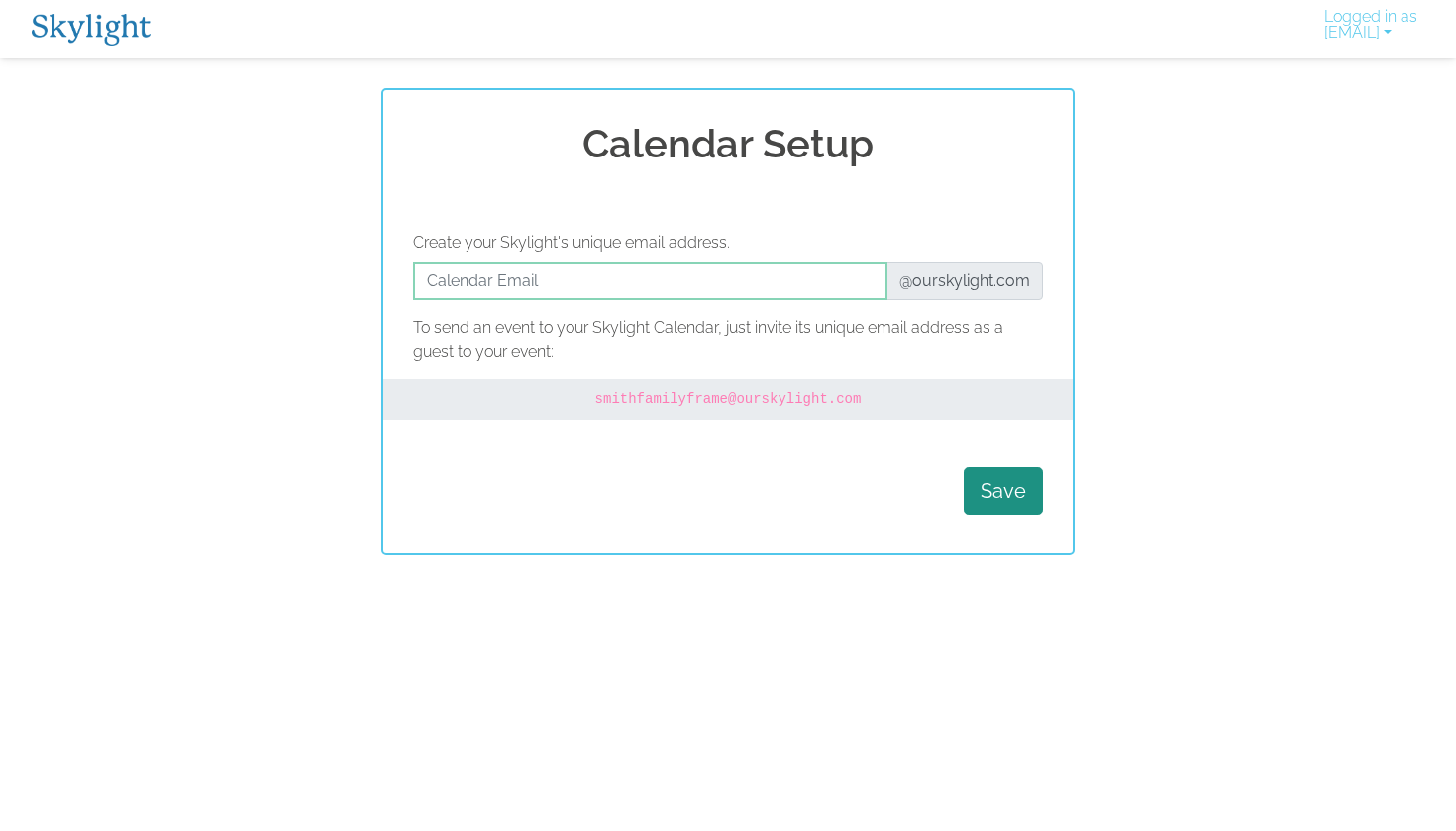 click on "Calendar Setup Create your Skylight's unique email address.   @ourskylight.com To send an event to your Skylight Calendar, just invite its unique email address as a guest to your event: [EMAIL] Save" at bounding box center (728, 321) 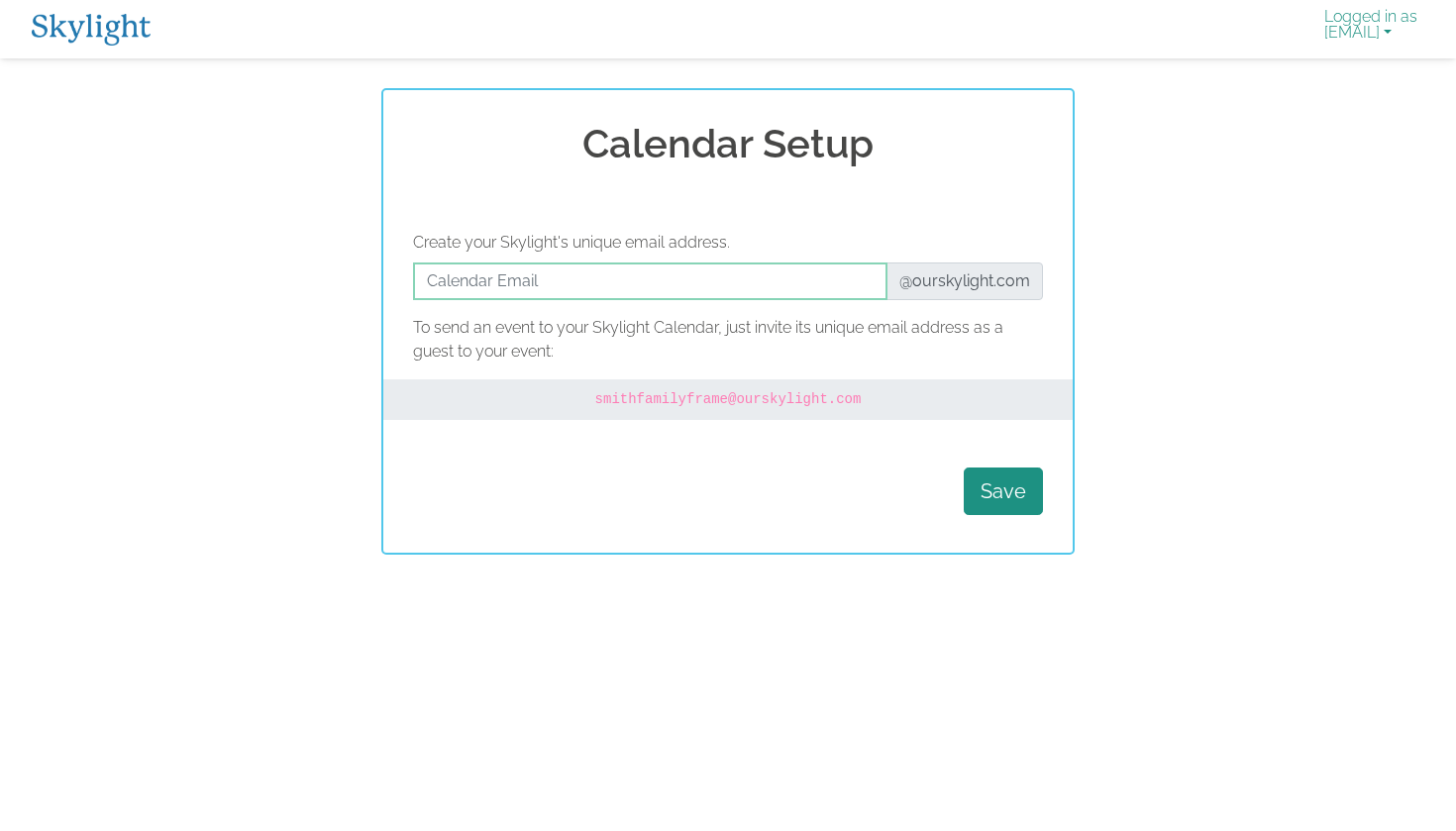 click on "Logged in as [EMAIL]" at bounding box center (1371, 29) 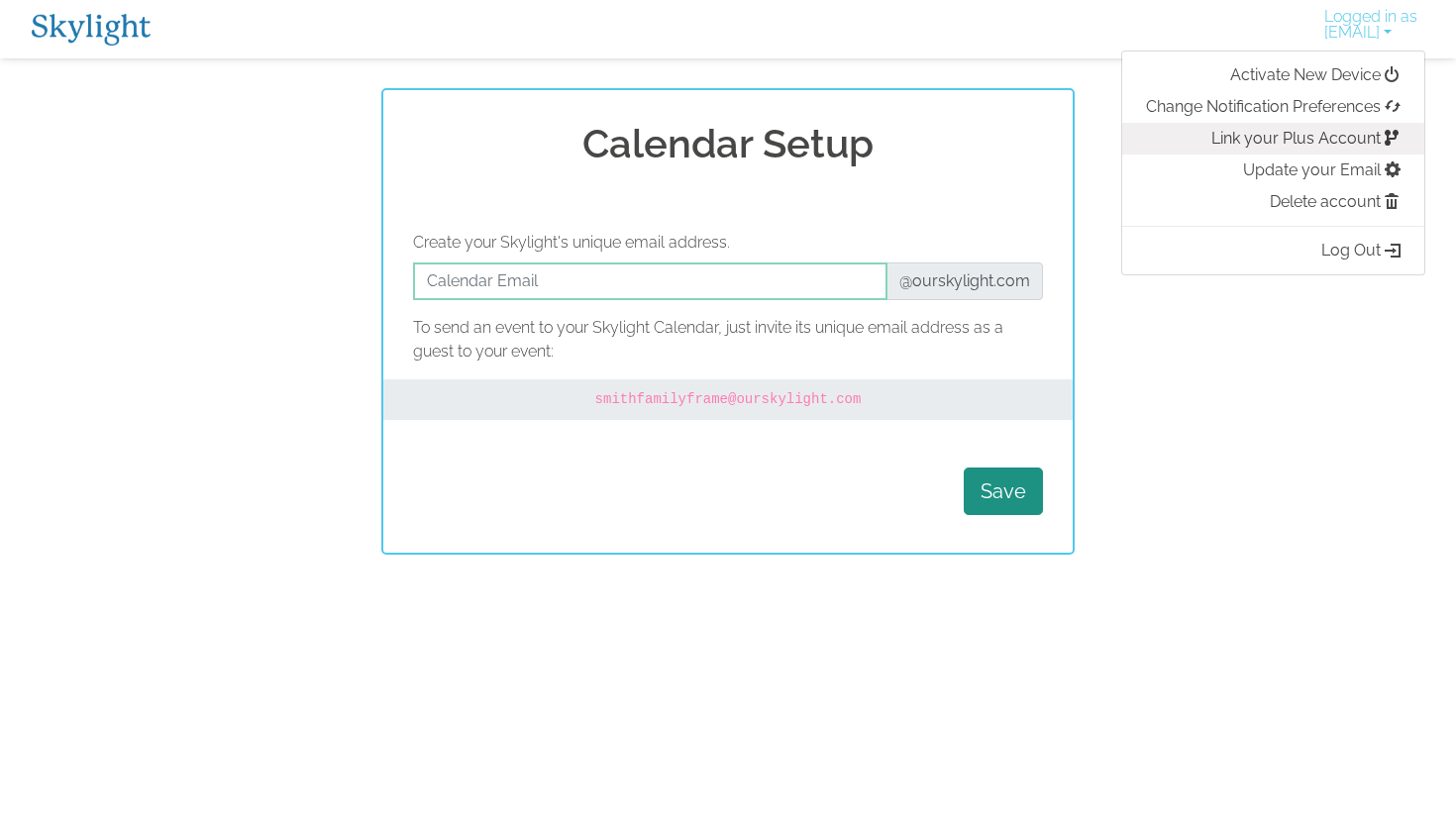 click on "Link your Plus Account" at bounding box center (1273, 139) 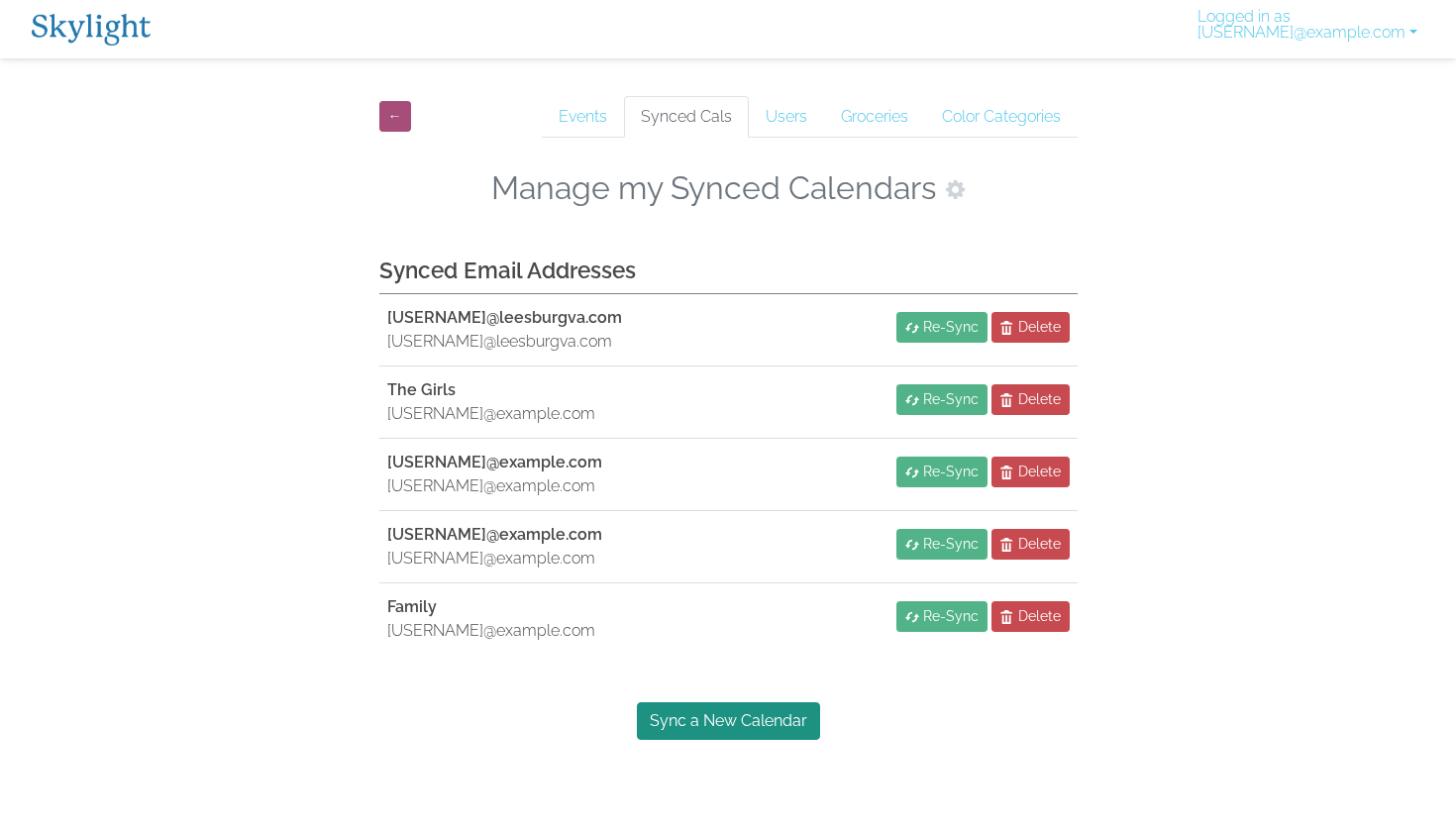 scroll, scrollTop: 0, scrollLeft: 0, axis: both 